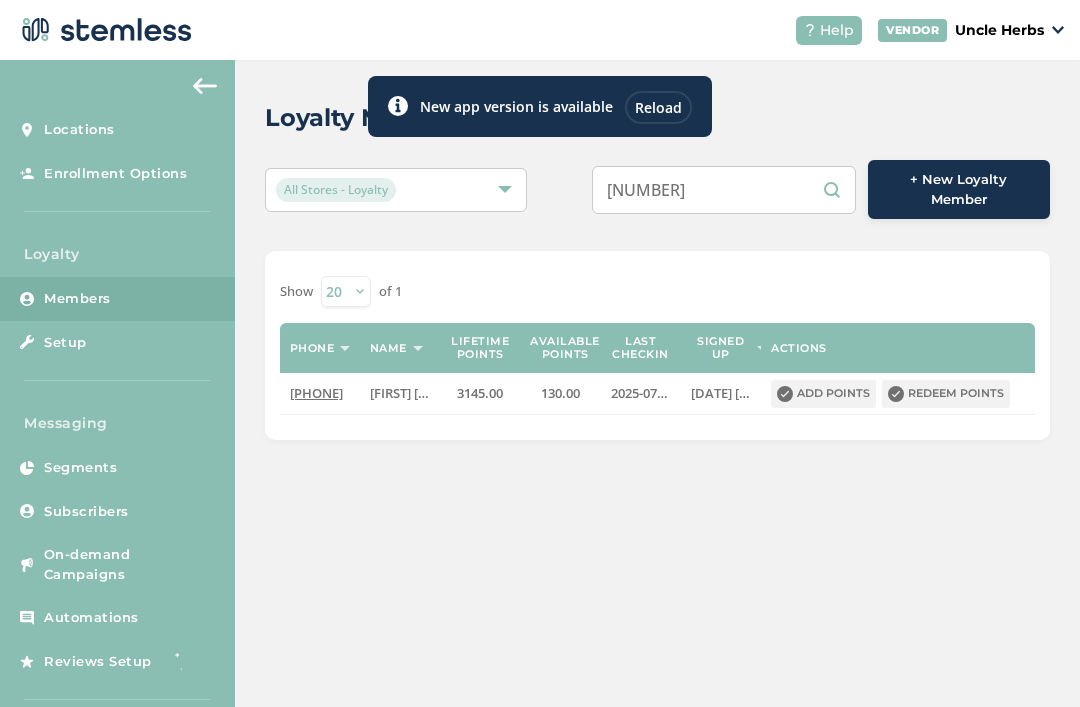 click on "[NUMBER]" at bounding box center [724, 190] 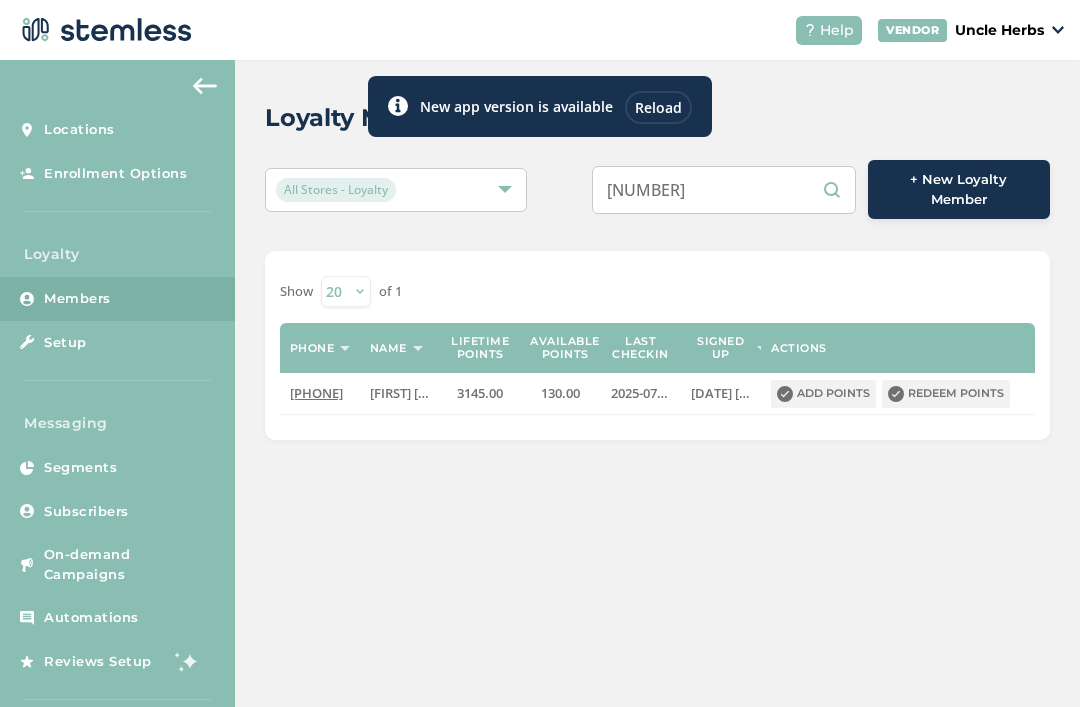 click on "[NUMBER]" at bounding box center [724, 190] 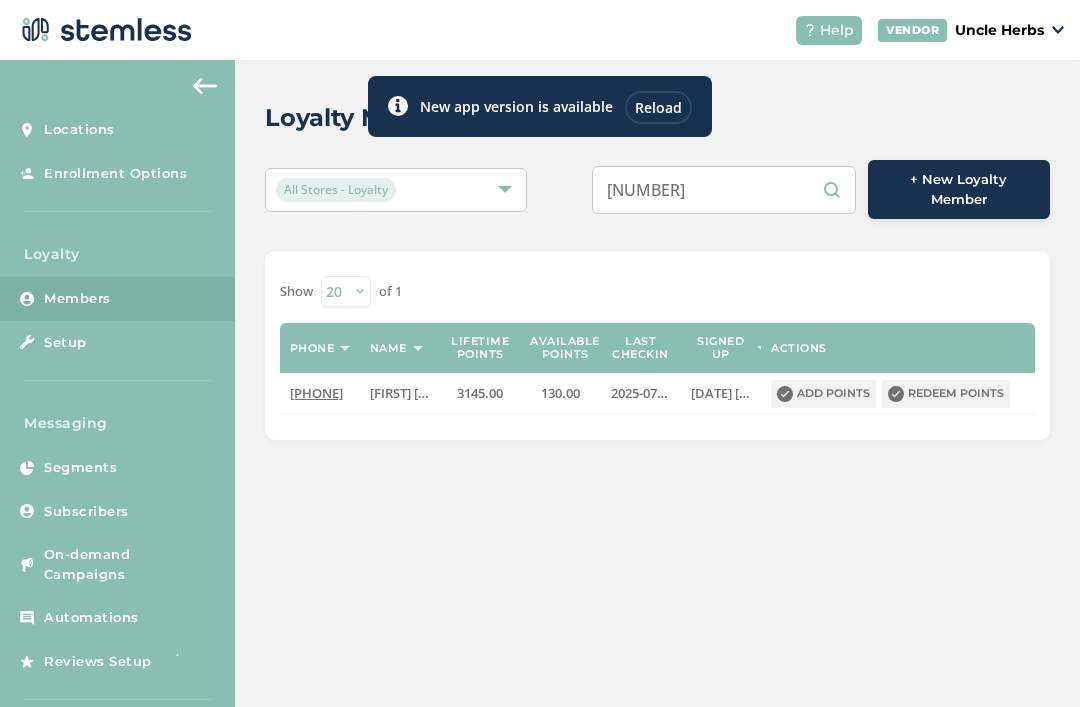scroll, scrollTop: 0, scrollLeft: 0, axis: both 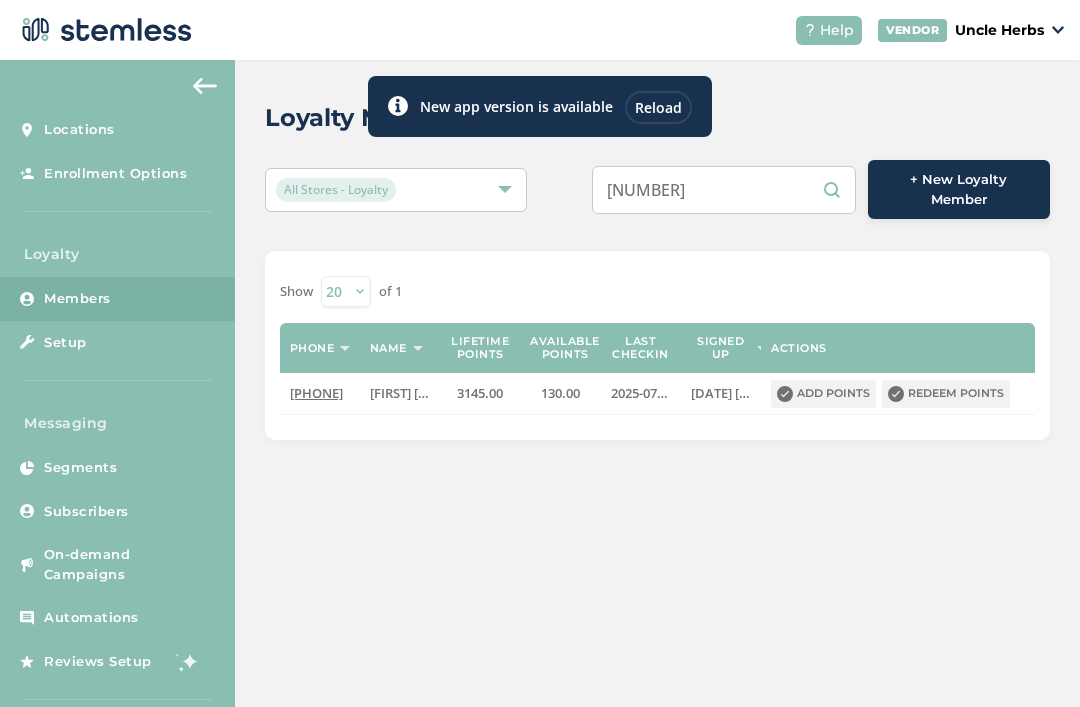 click on "[NUMBER]" at bounding box center [724, 190] 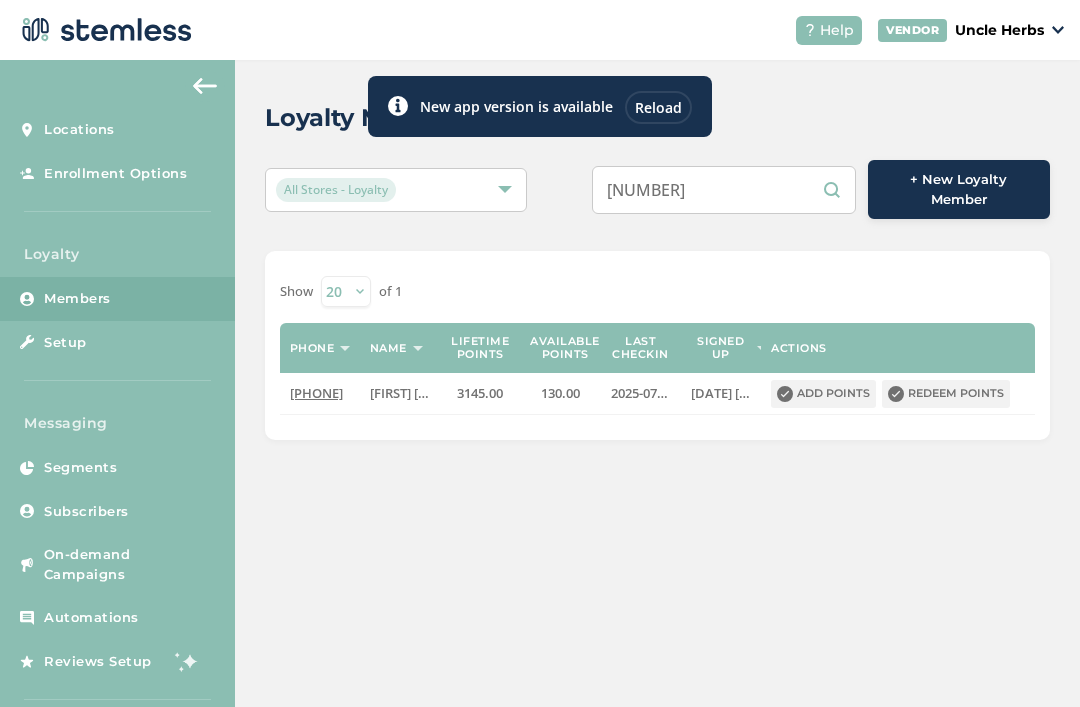 click on "[NUMBER]" at bounding box center (724, 190) 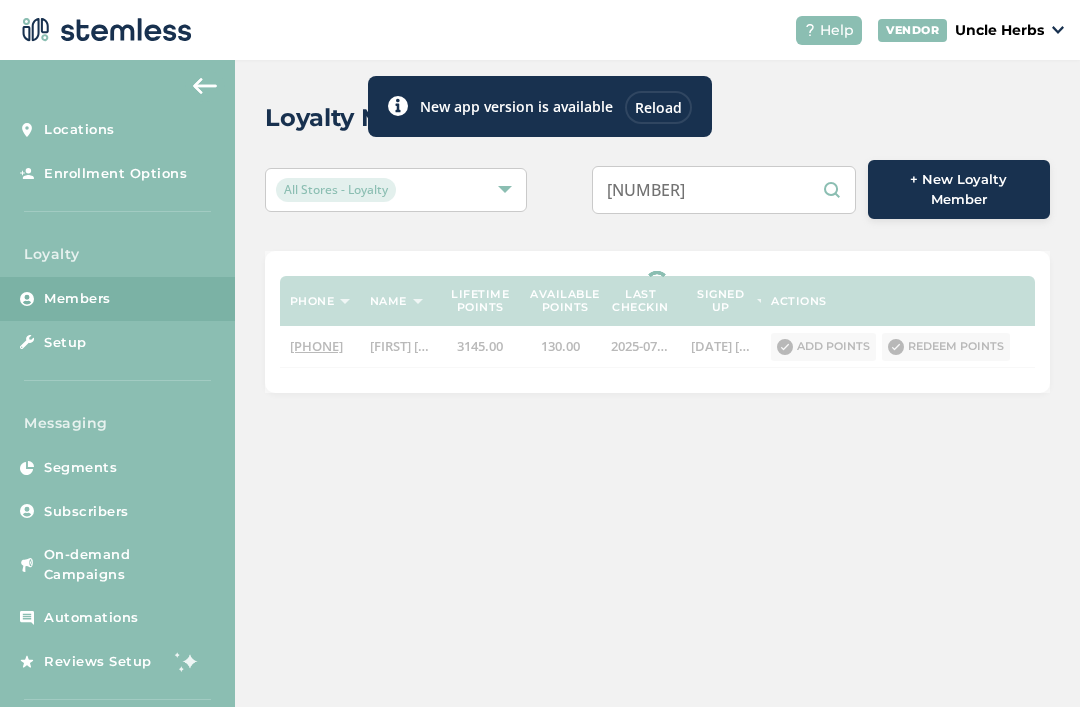 click on "All Stores - Loyalty [NUMBER] + New Loyalty Member" at bounding box center [657, 189] 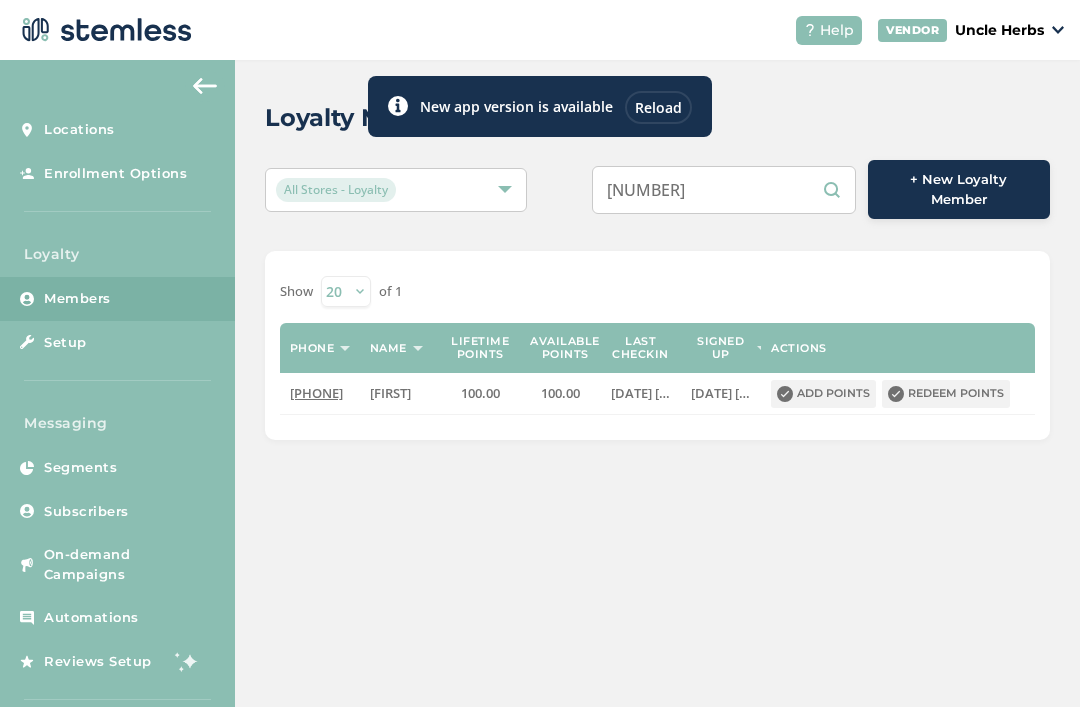 click on "[NUMBER]" at bounding box center (724, 190) 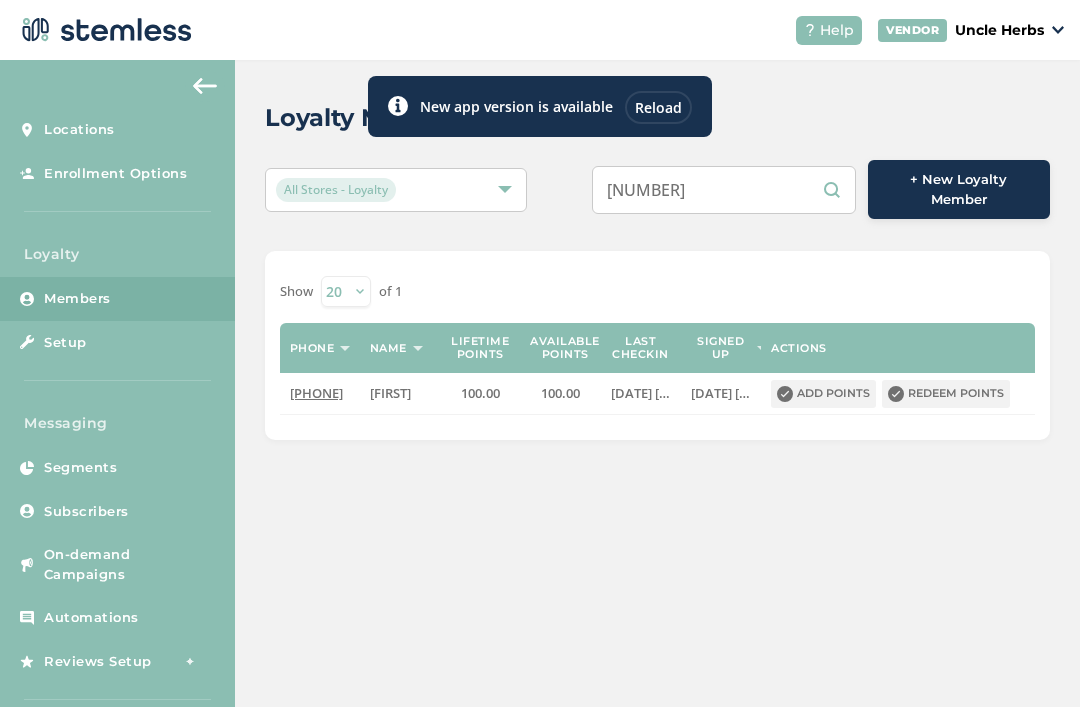 click on "[NUMBER]" at bounding box center [724, 190] 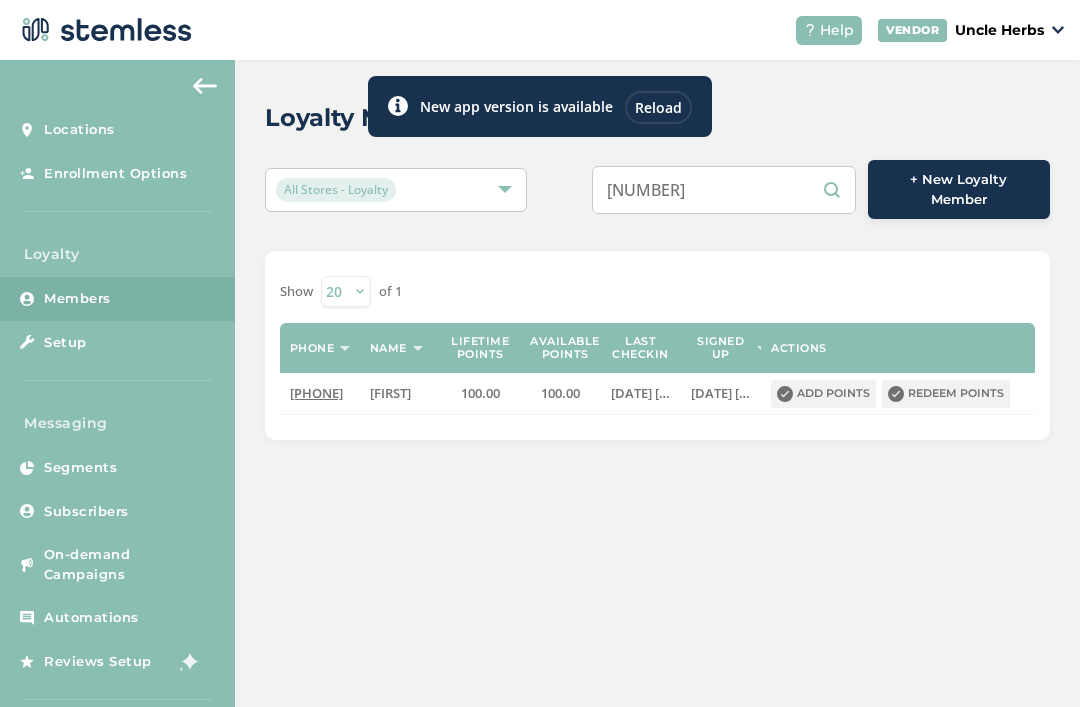 click on "[NUMBER]" at bounding box center [724, 190] 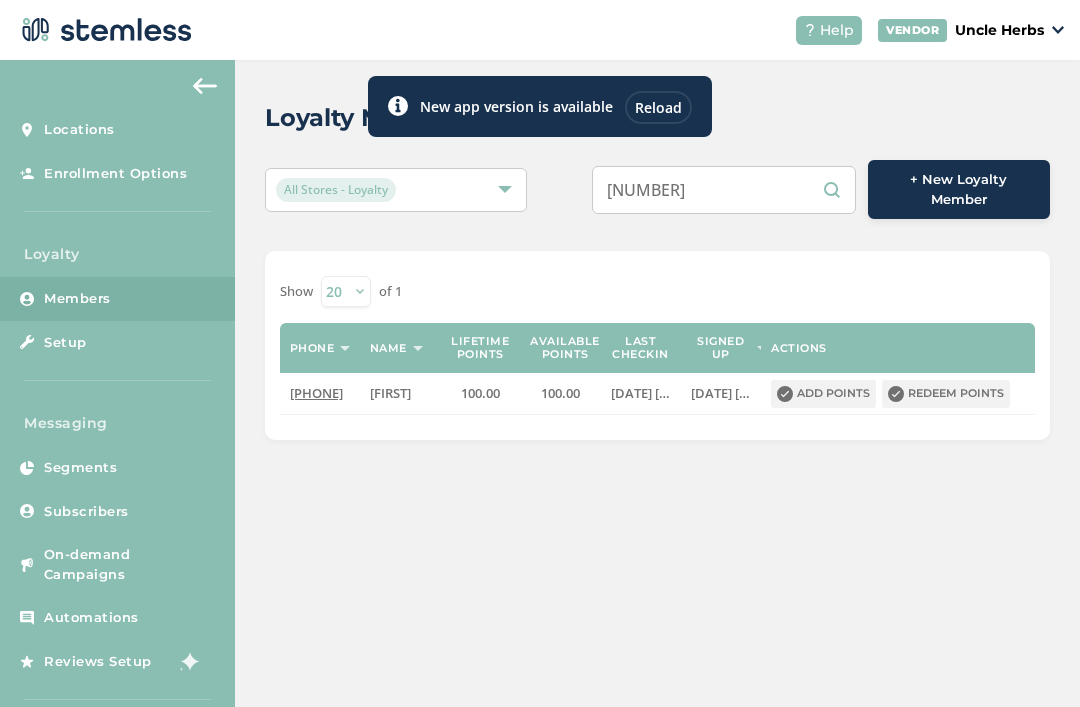 click on "[NUMBER]" at bounding box center (724, 190) 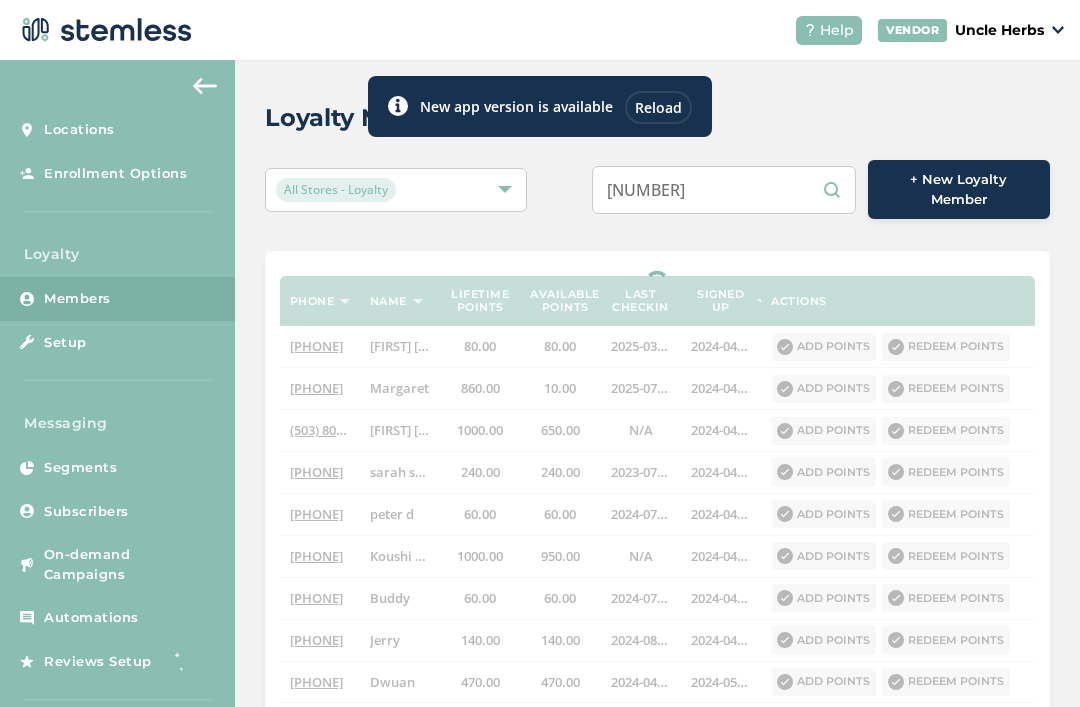 type on "[NUMBER]" 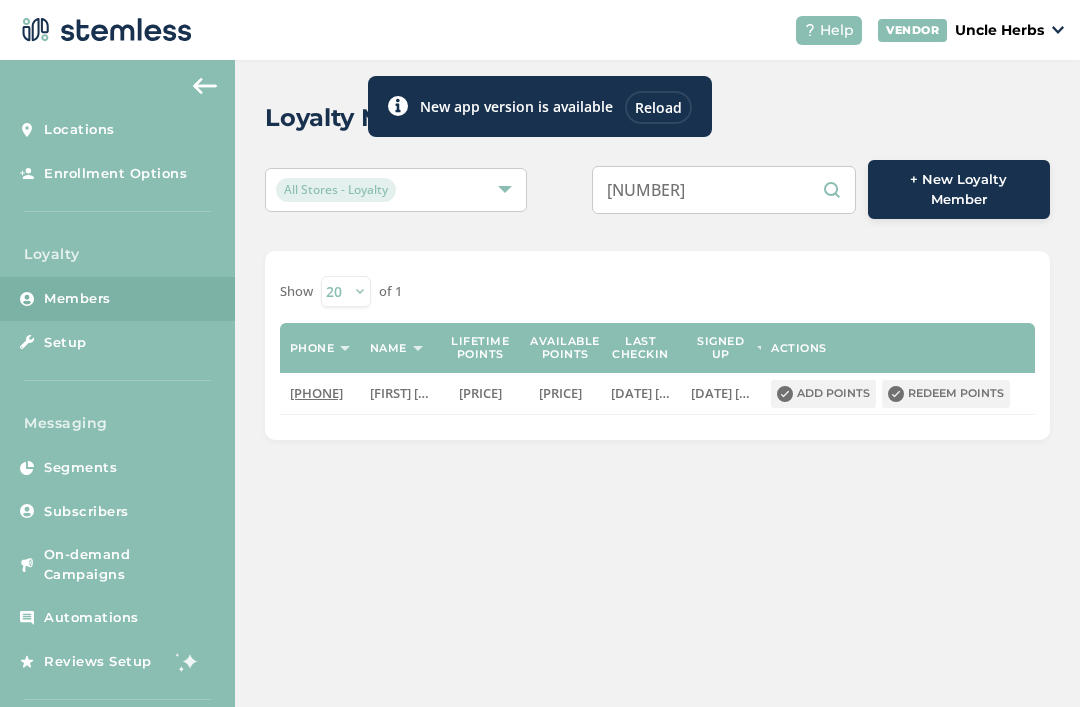 click on "Loyalty Members All Stores - Loyalty [NUMBER] + New Loyalty Member Show 20 50 100 of 1 Phone Name Lifetime points Available points Last checkin Signed up Actions [PHONE] [FIRST] [LAST] MILITARY [PRICE] [PRICE] [DATE] [TIME] [DATE] [TIME] Add points Redeem points" at bounding box center [657, 270] 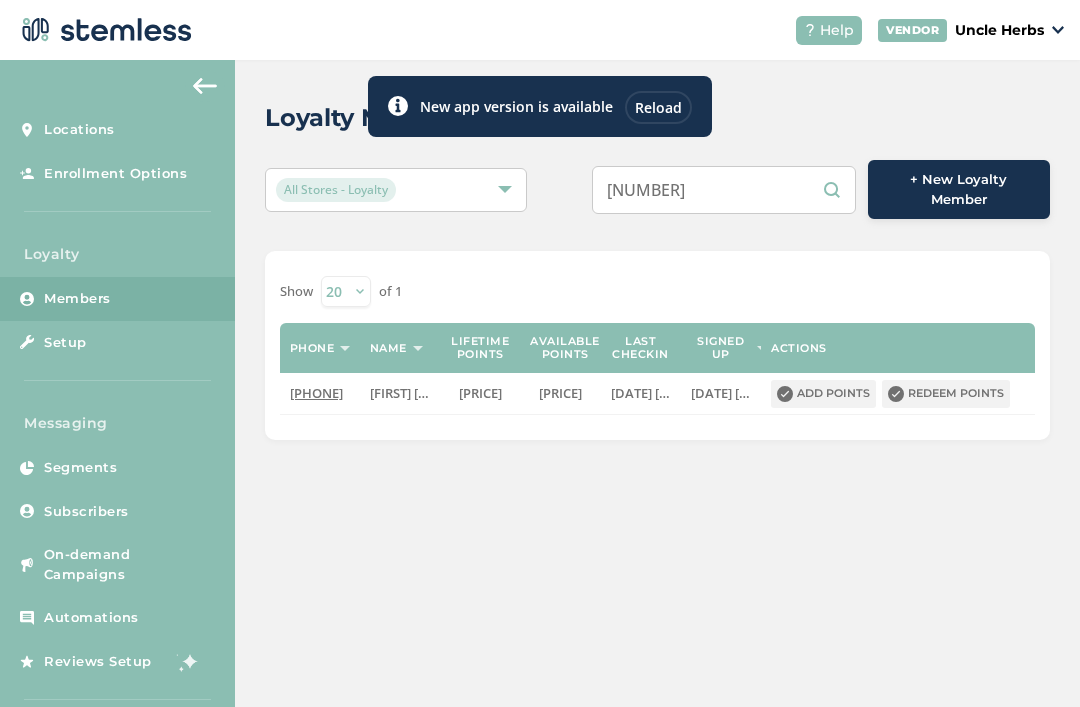 click on "Redeem points" at bounding box center [946, 394] 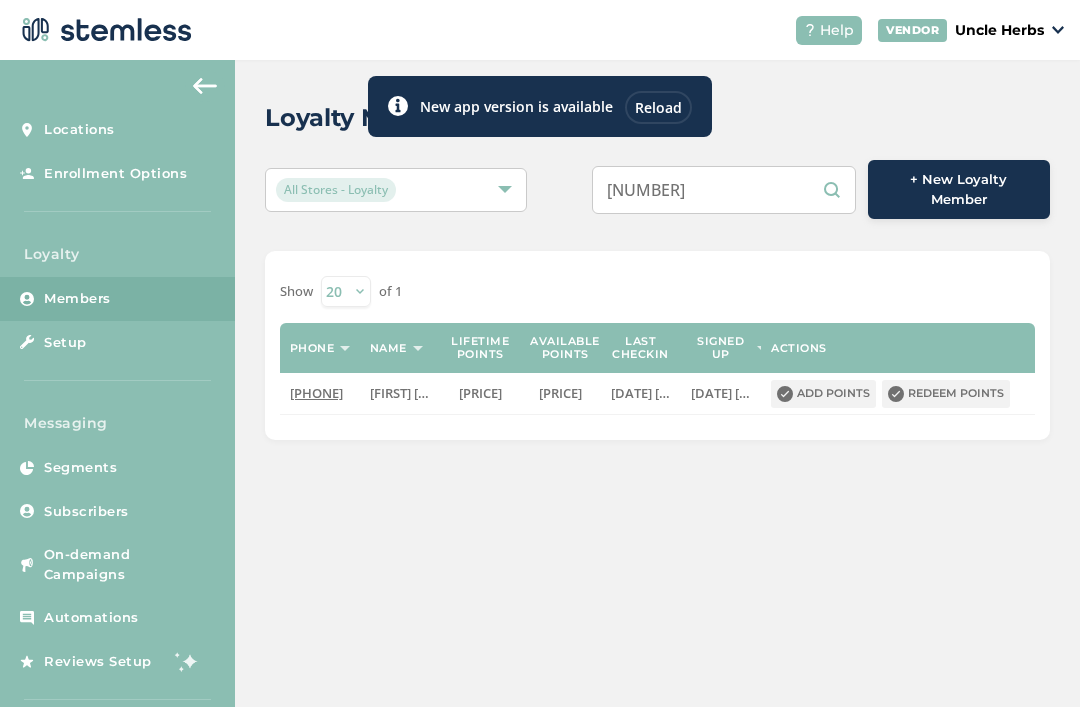 click on "Redeem points" at bounding box center (946, 394) 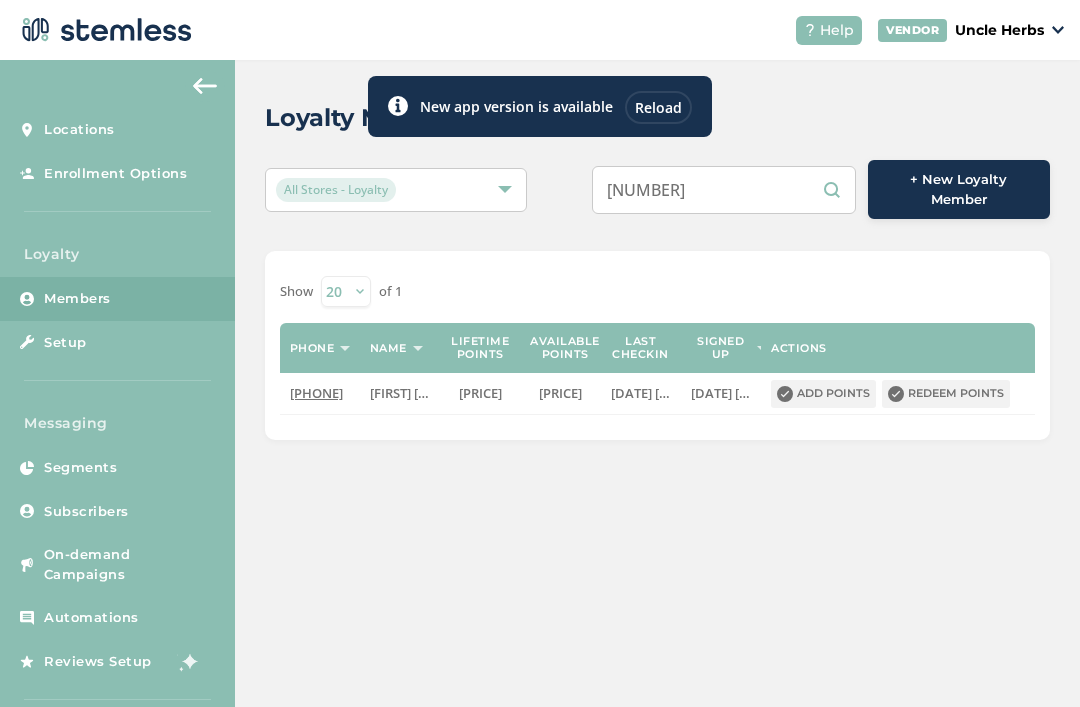 click on "Redeem points" at bounding box center (946, 394) 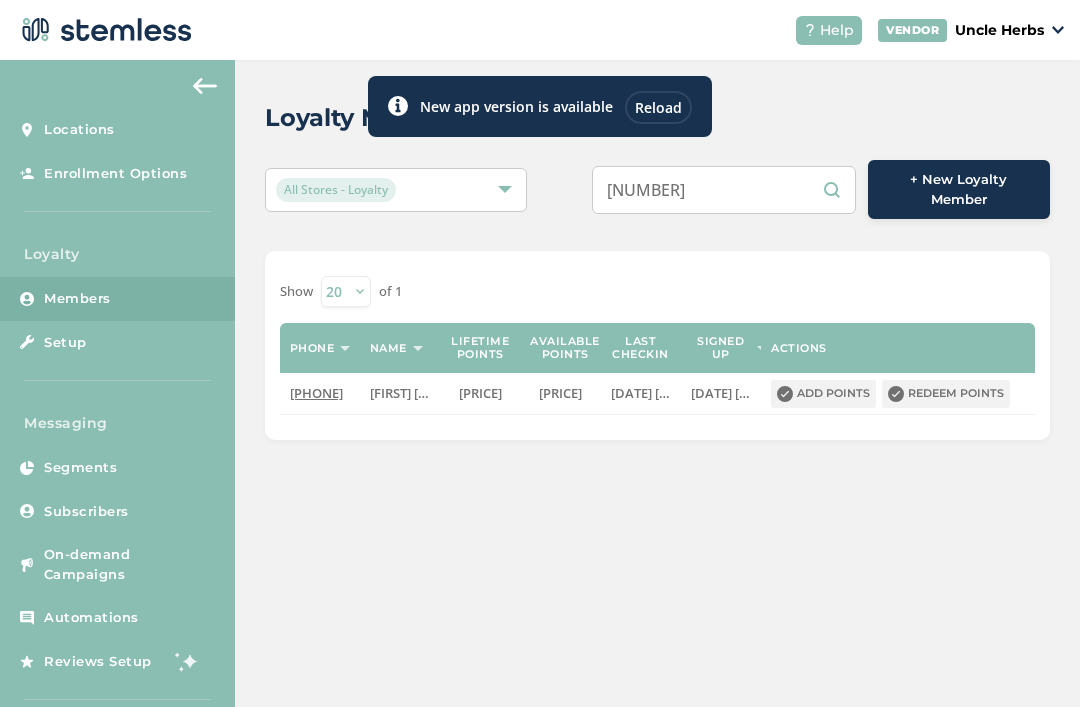 click on "[NUMBER]" at bounding box center (724, 190) 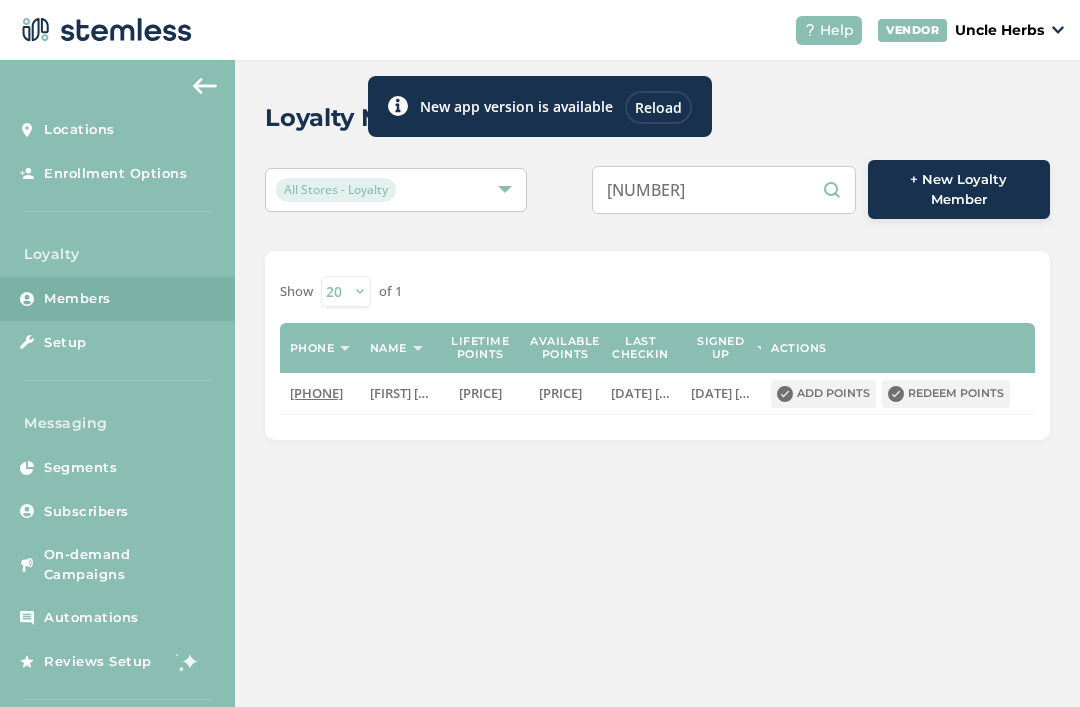 click on "[NUMBER]" at bounding box center [724, 190] 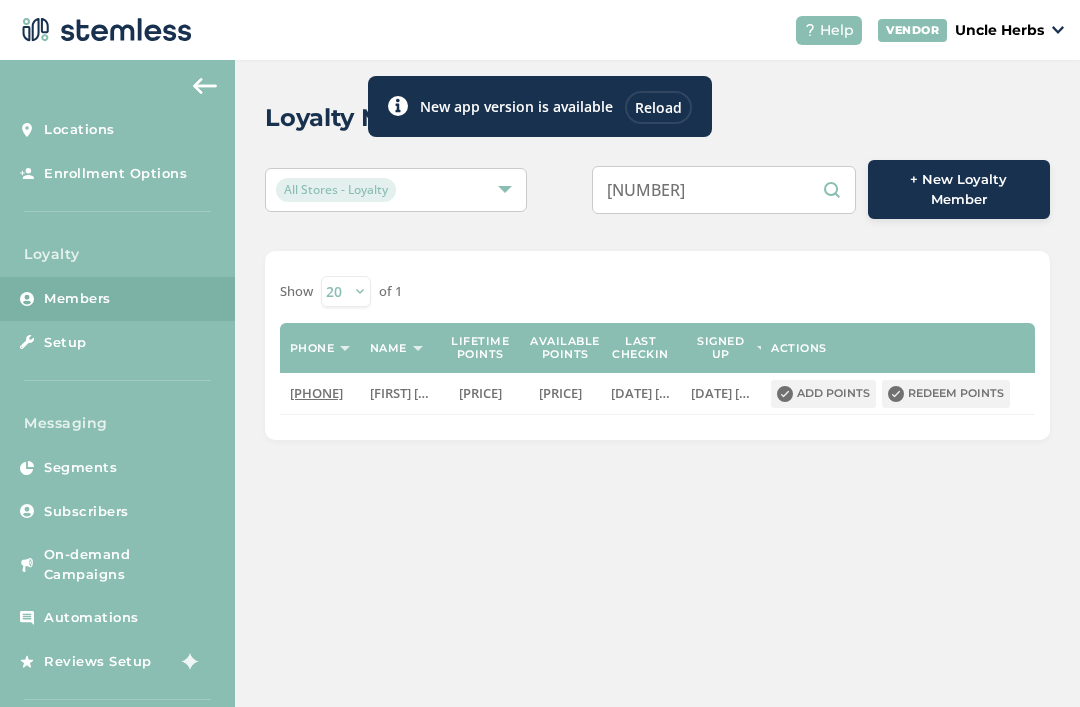 click on "[NUMBER]" at bounding box center [724, 190] 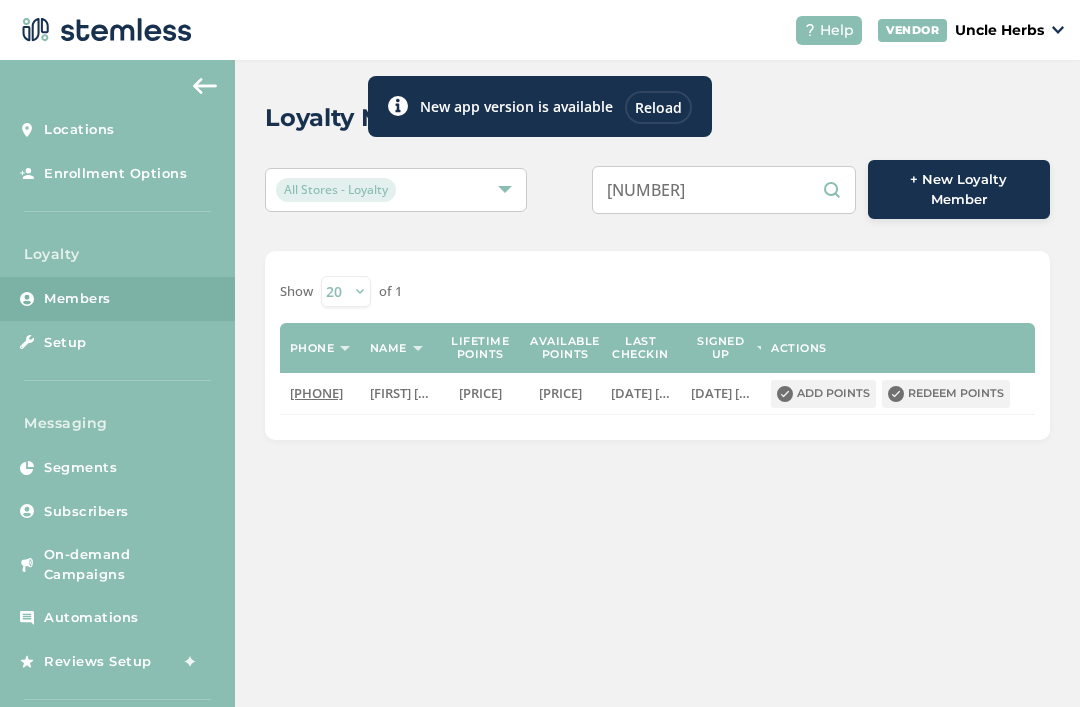 click on "Show  20   50   100  of 1" at bounding box center (657, 291) 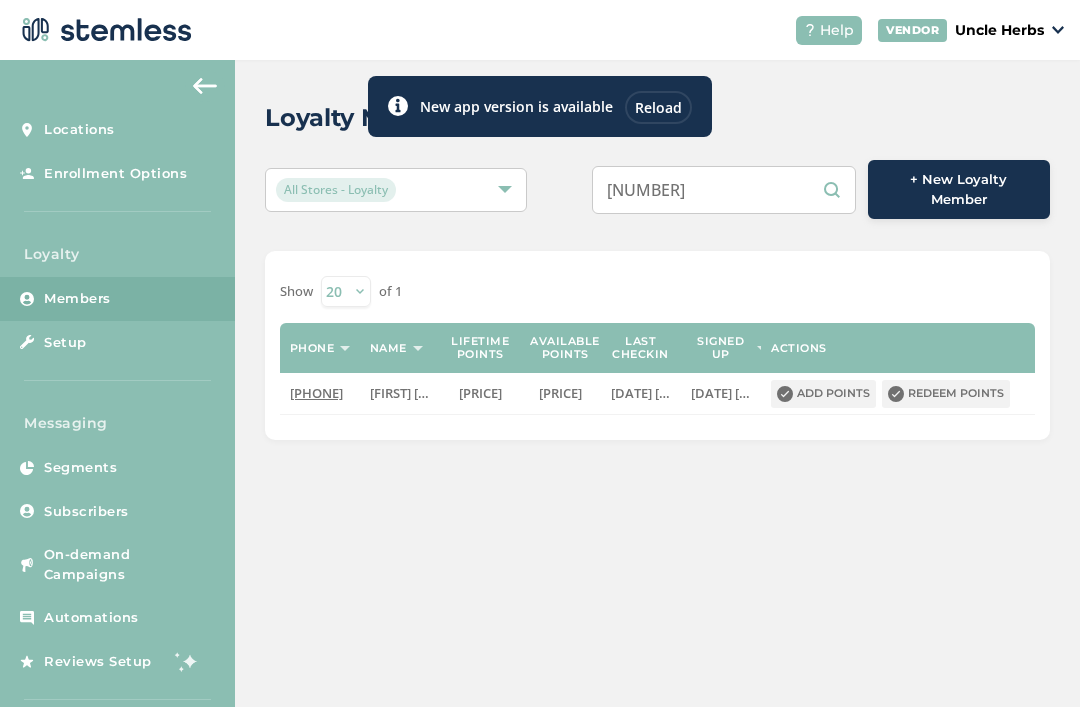 click on "Redeem points" at bounding box center (946, 394) 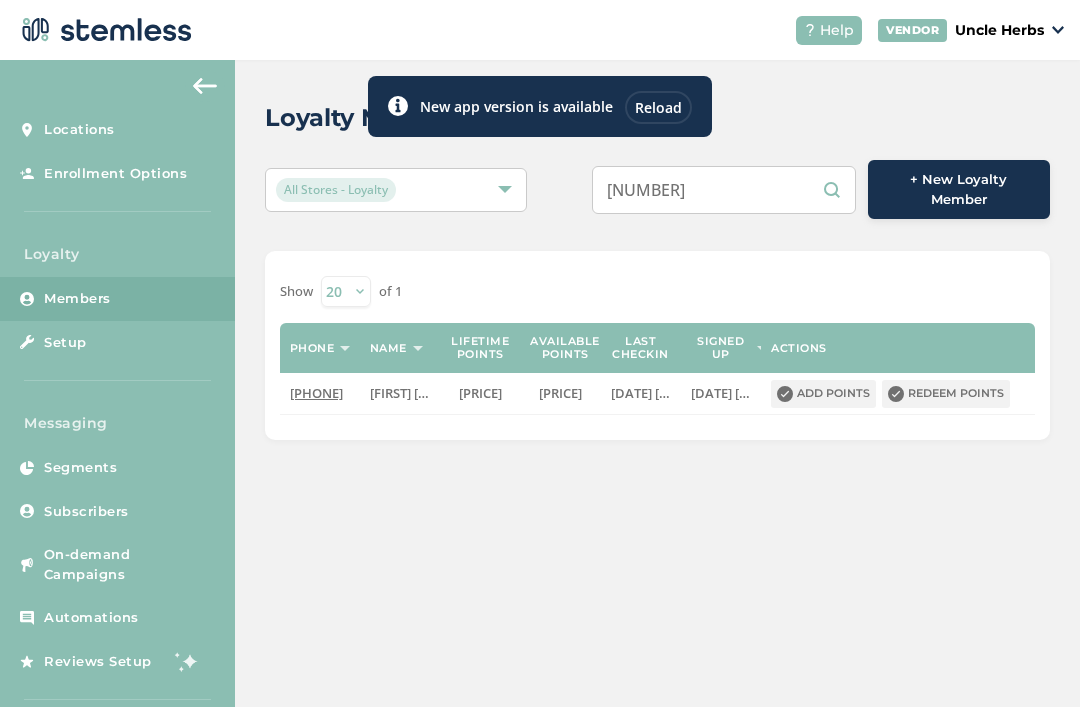 click on "Reload" at bounding box center [658, 107] 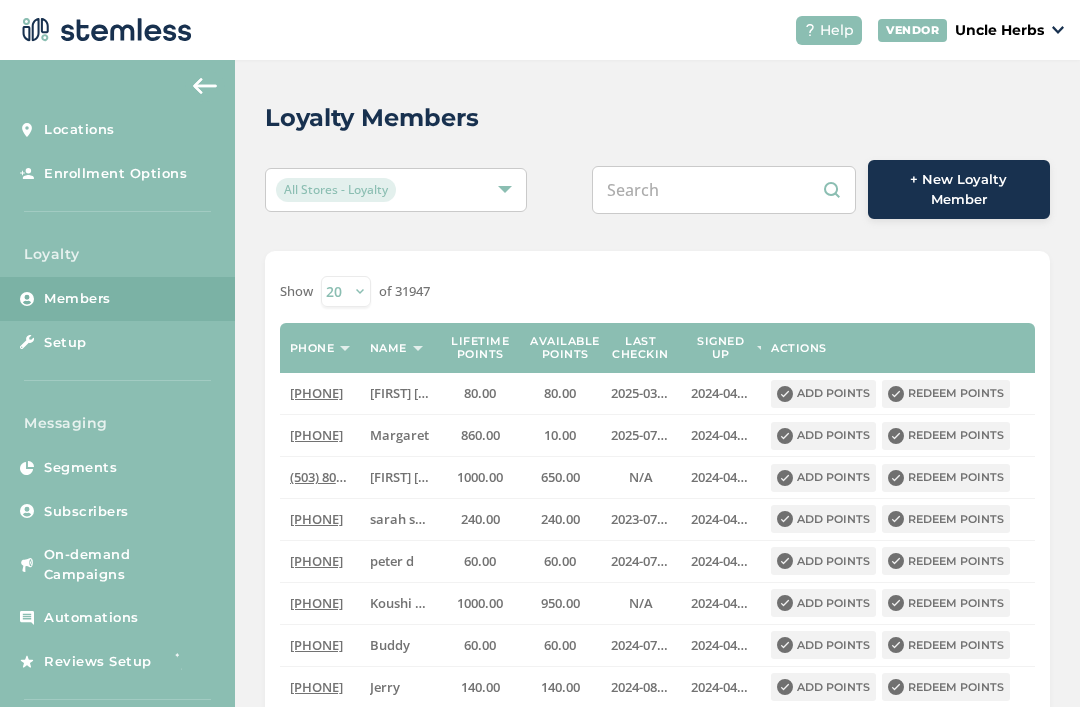 scroll, scrollTop: 0, scrollLeft: 0, axis: both 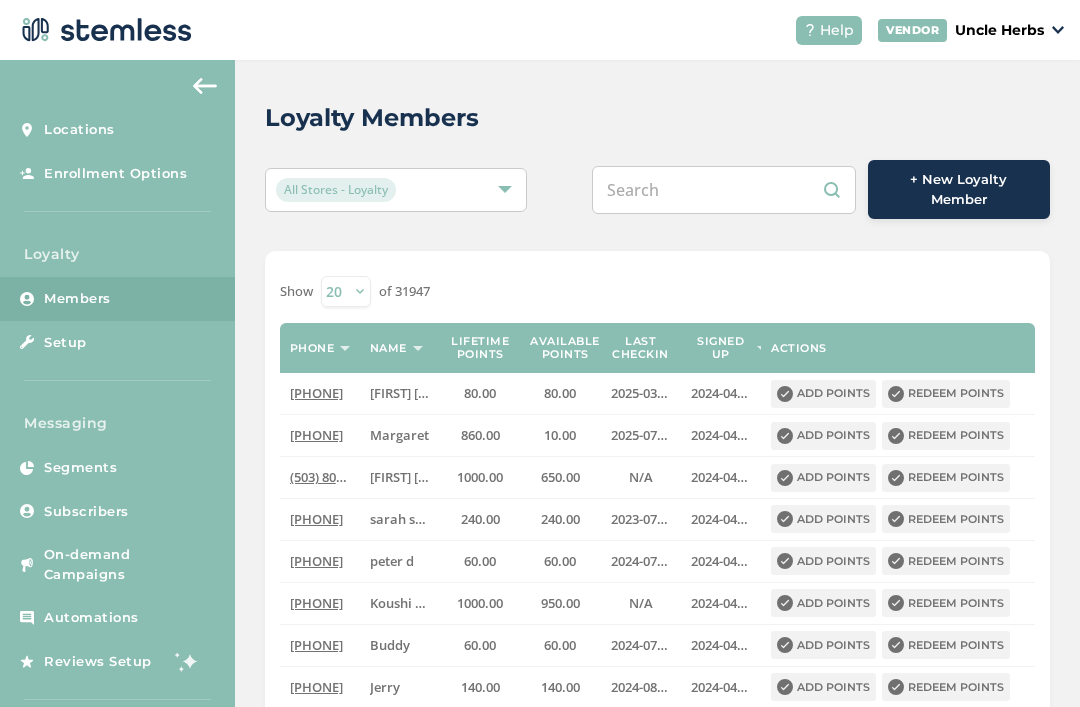 click at bounding box center (724, 190) 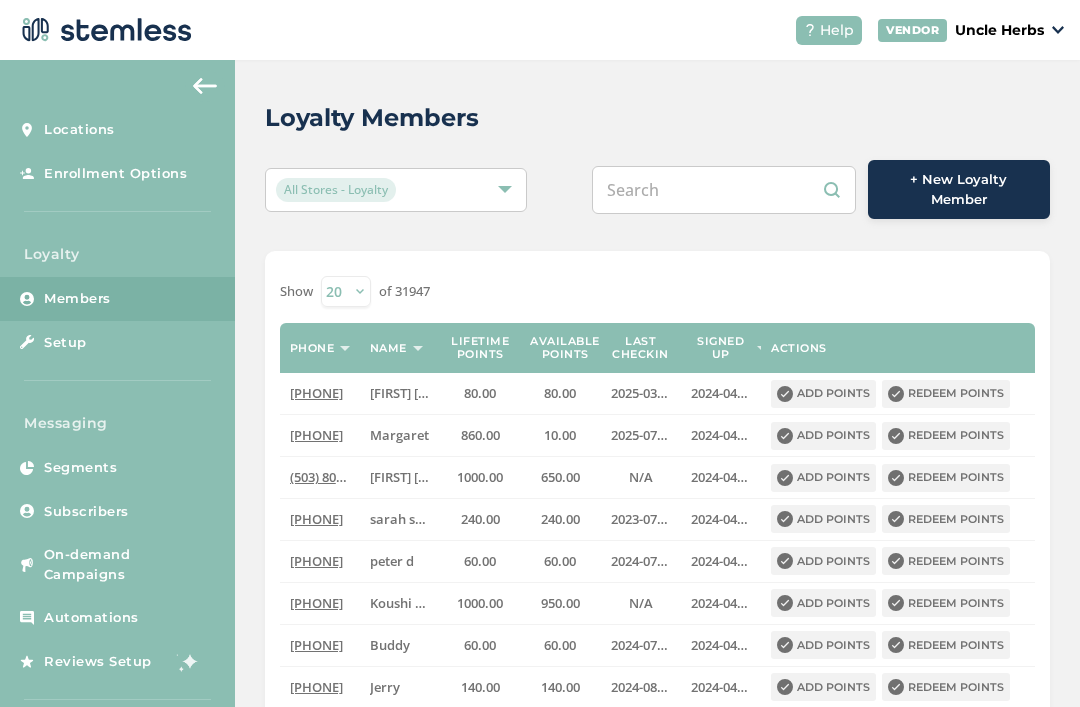click at bounding box center [724, 190] 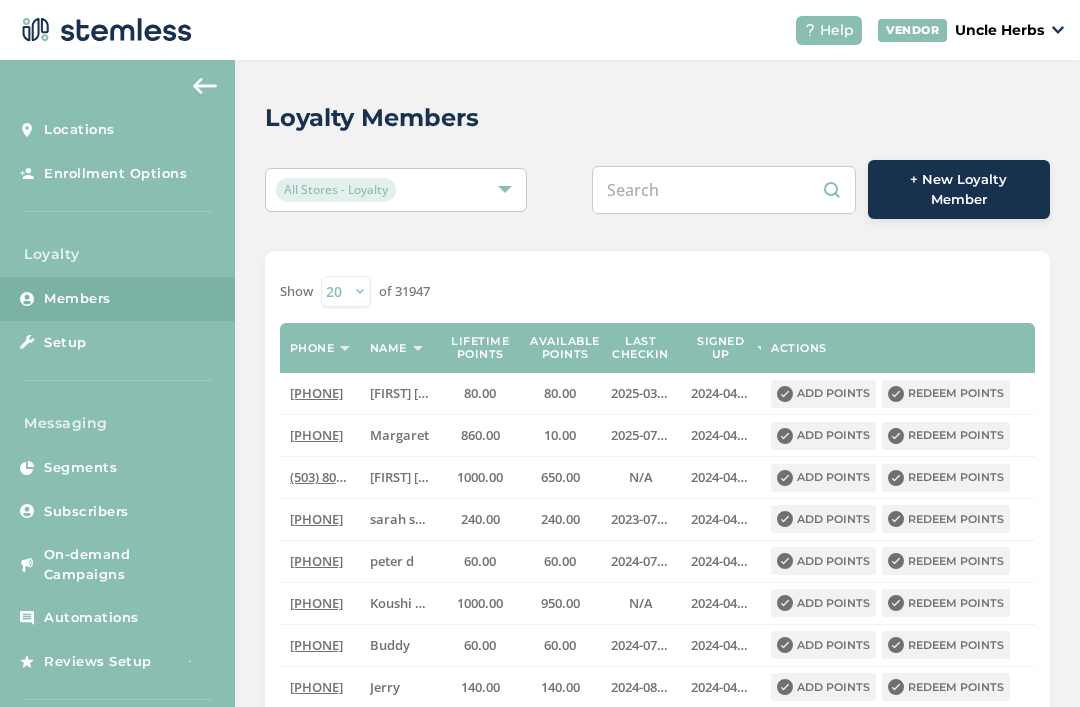 click at bounding box center [724, 190] 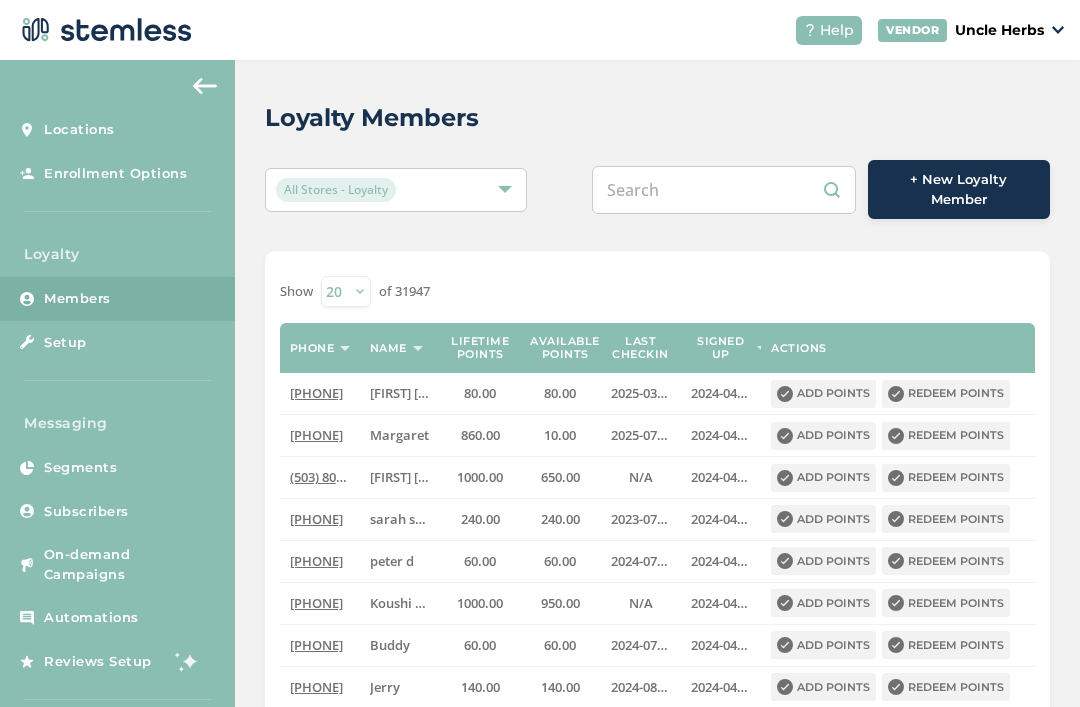 paste on "[NUMBER]" 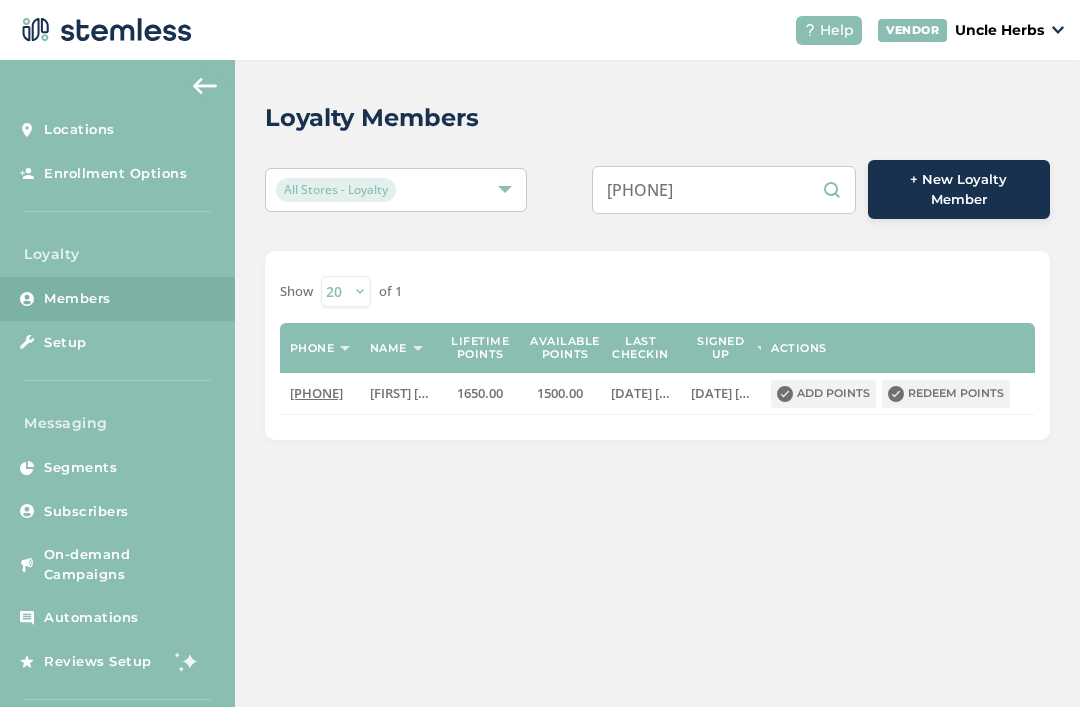 type on "[NUMBER]" 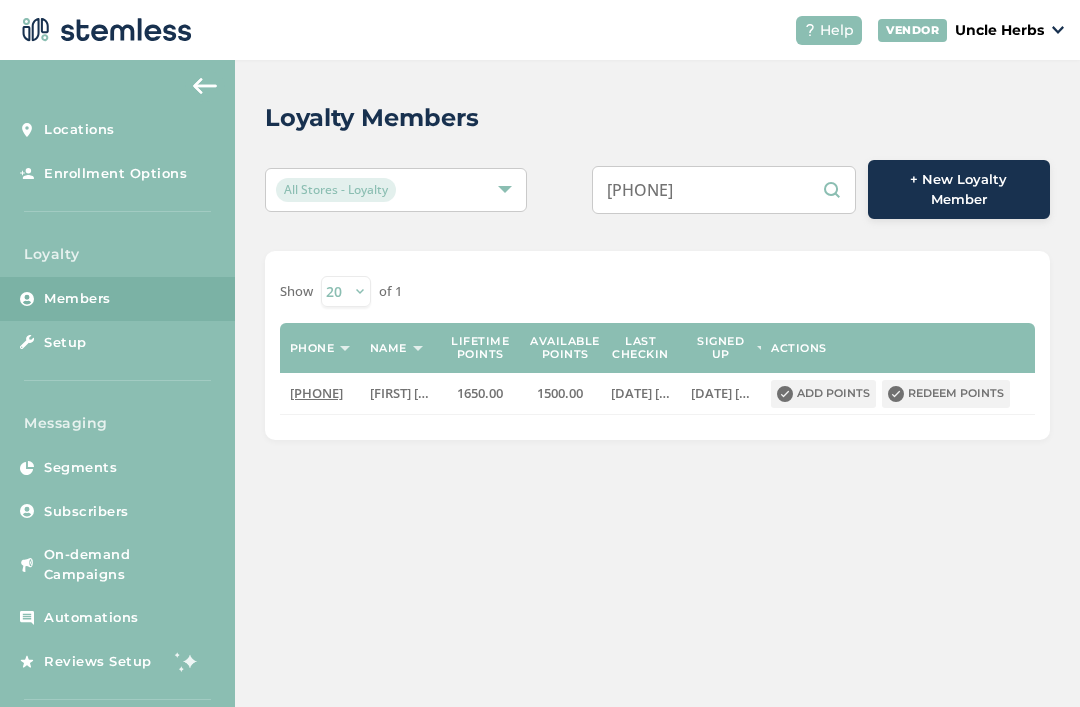 click on "Show  20   50   100  of 1  Phone   Name   Lifetime points   Available points   Last checkin   Signed up   Actions   (907) 602-6162   Marilyn Saddler MILITARY   1650.00   1500.00   2025-07-20 03:06:03   2024-04-08 06:10:34   Add points   Redeem points" at bounding box center (657, 345) 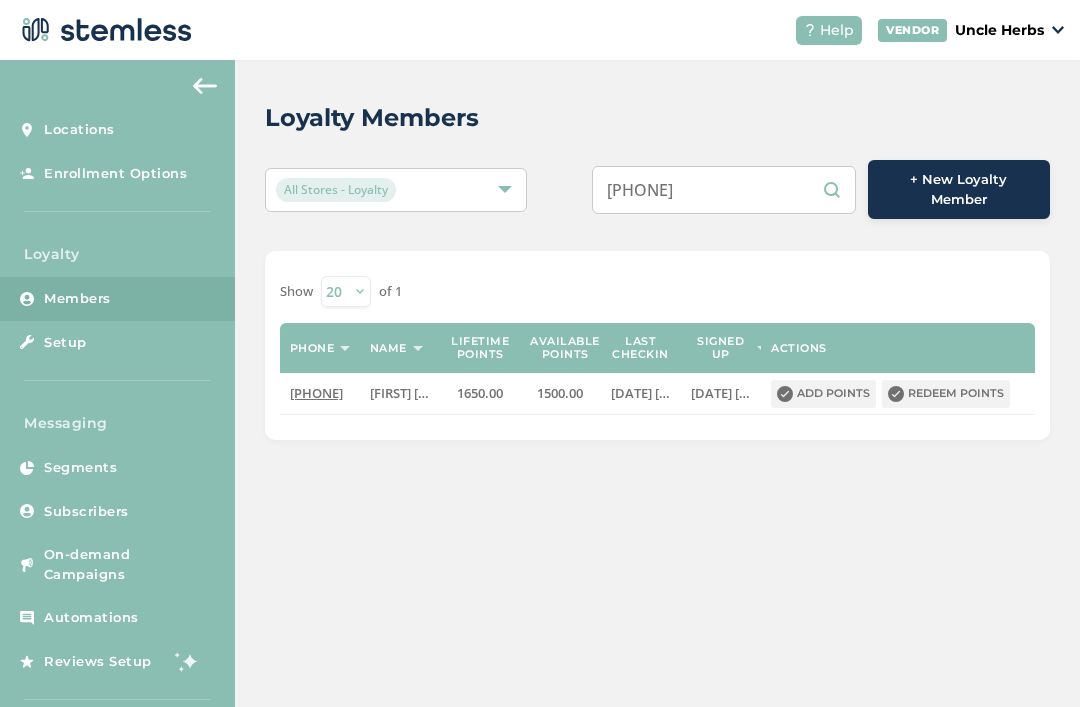 click on "Redeem points" at bounding box center [946, 394] 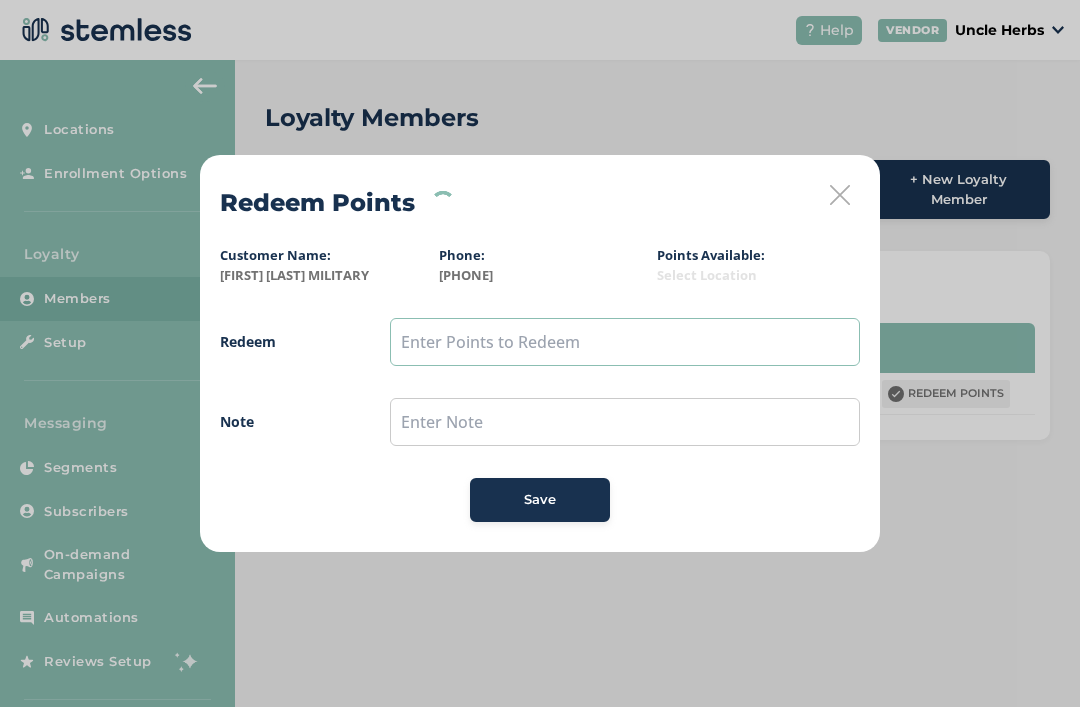 click at bounding box center (625, 342) 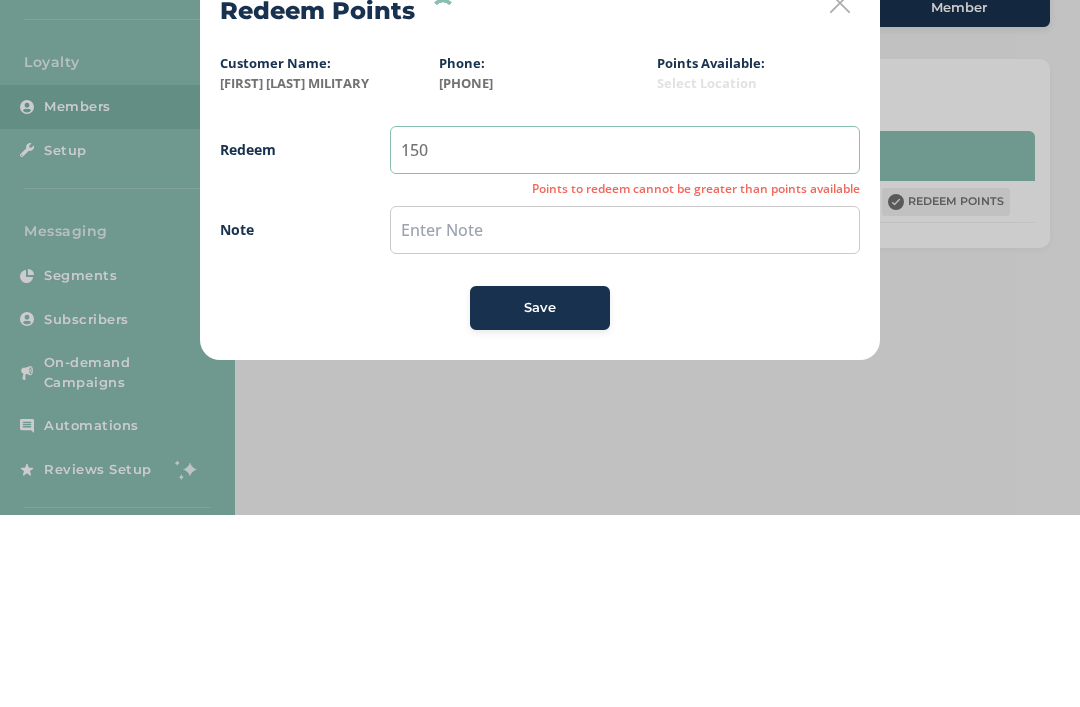 type on "150" 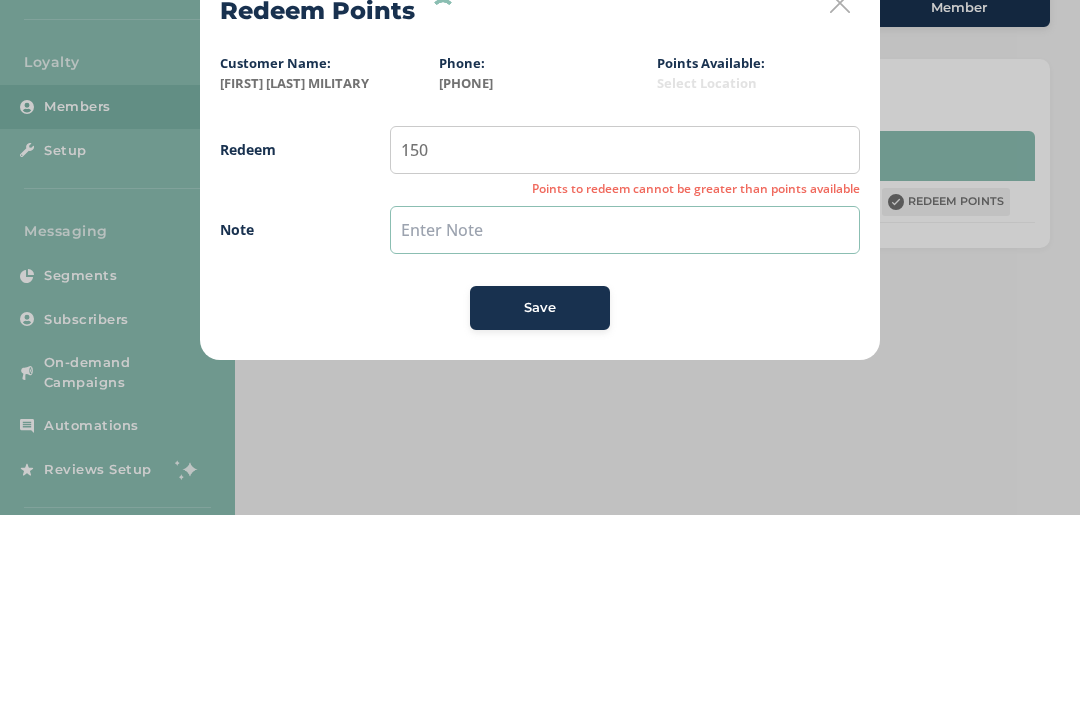 click at bounding box center (625, 422) 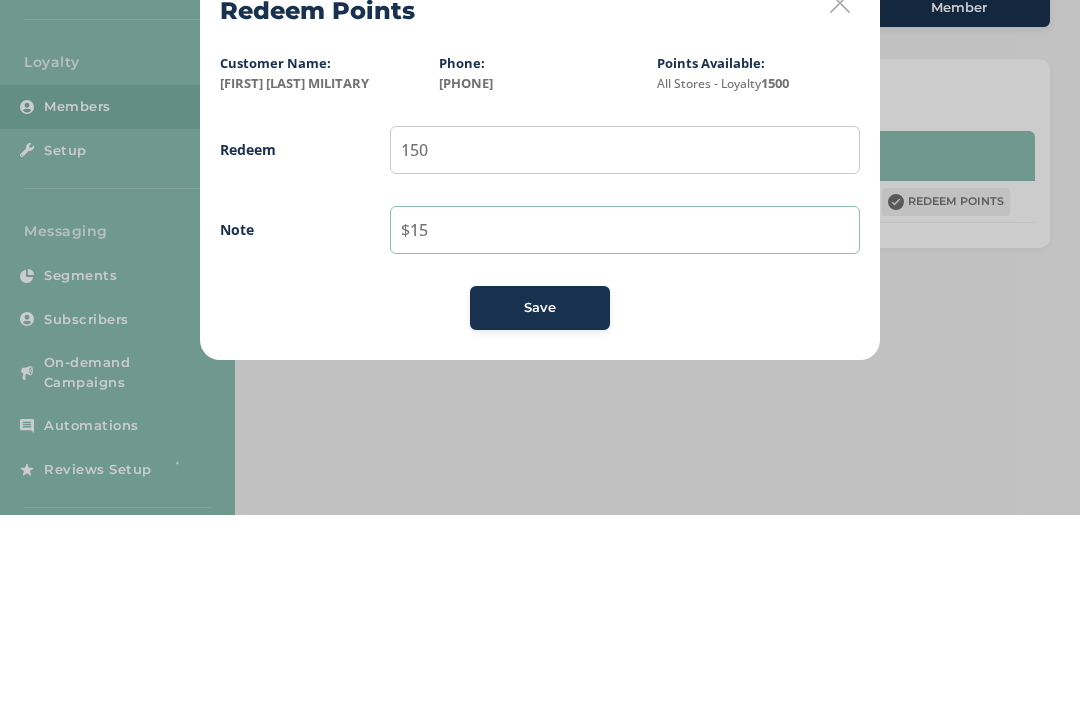 type on "$15" 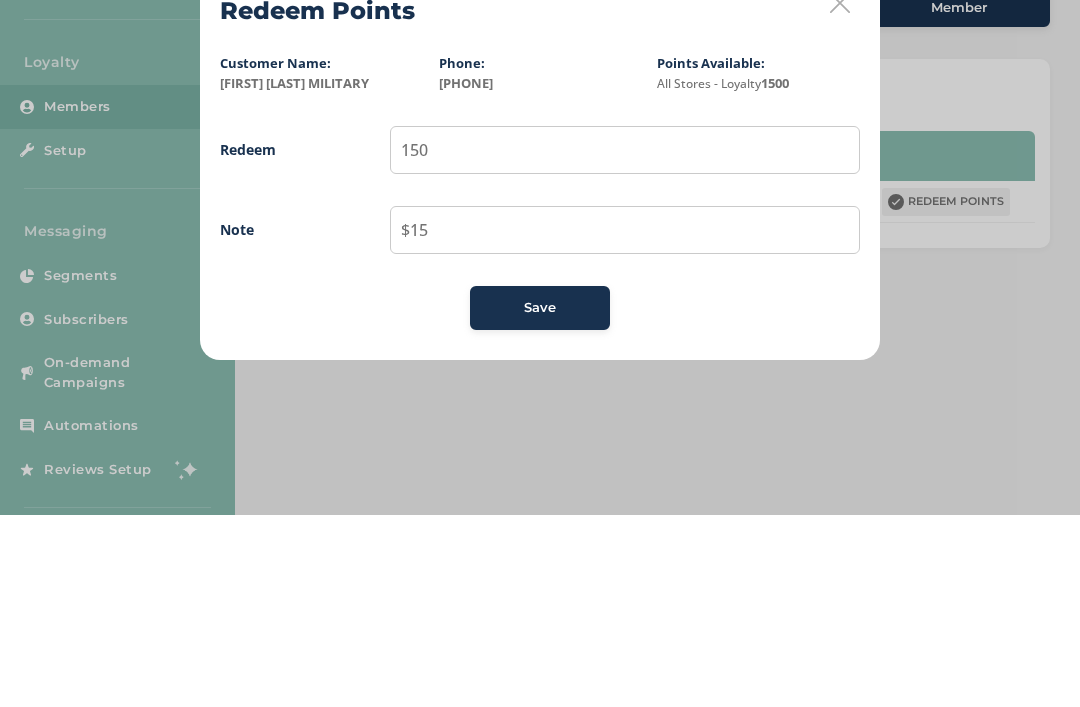 click on "Note" at bounding box center [285, 421] 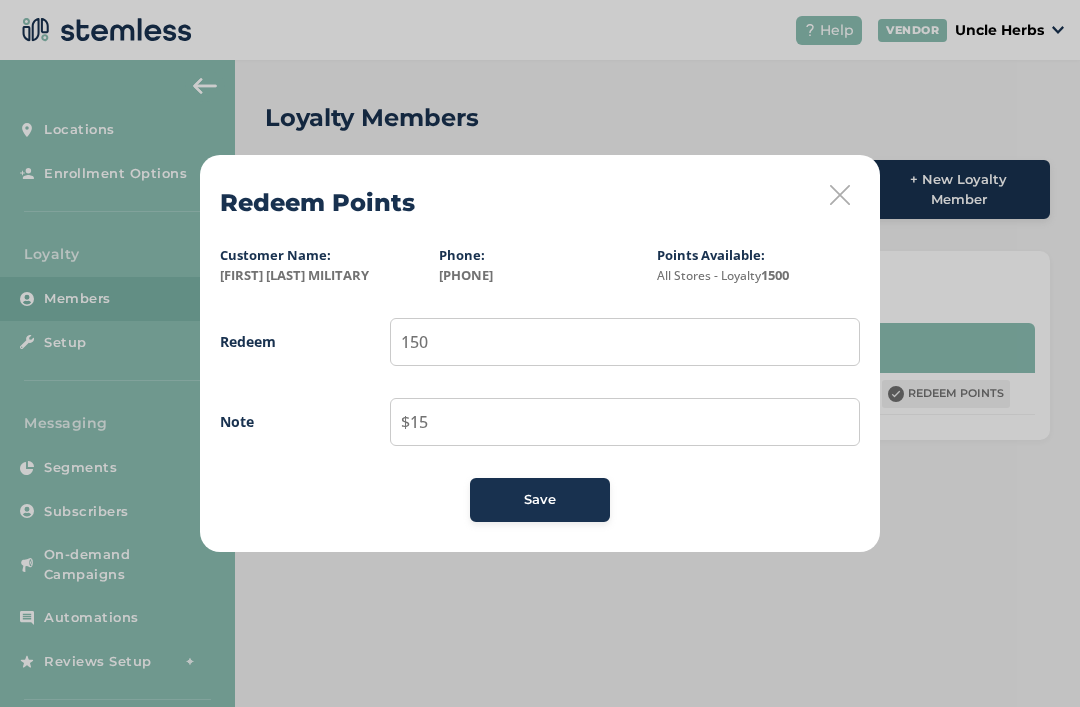 click on "Save" at bounding box center [540, 500] 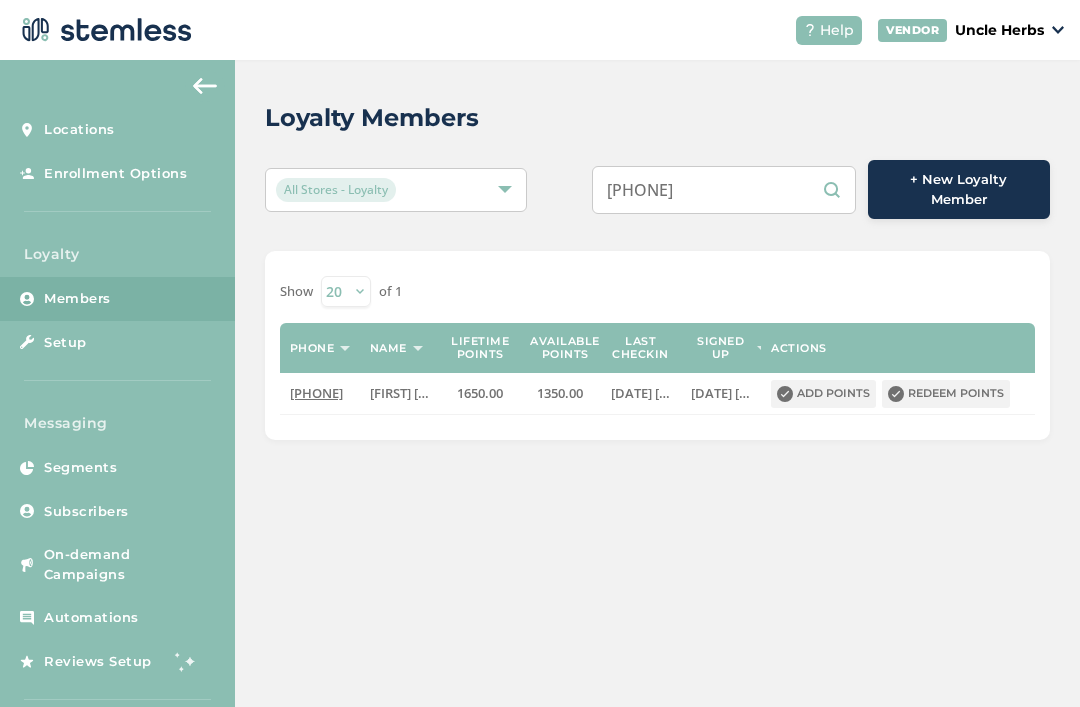 click on "[NUMBER]" at bounding box center (724, 190) 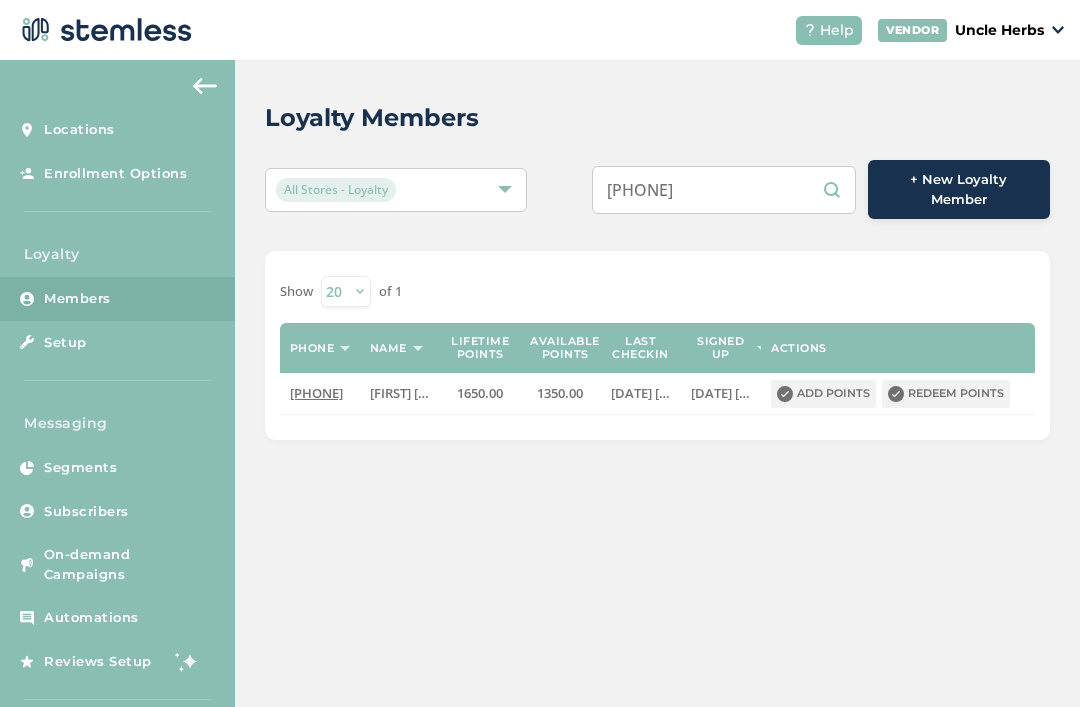 click on "[NUMBER]" at bounding box center (724, 190) 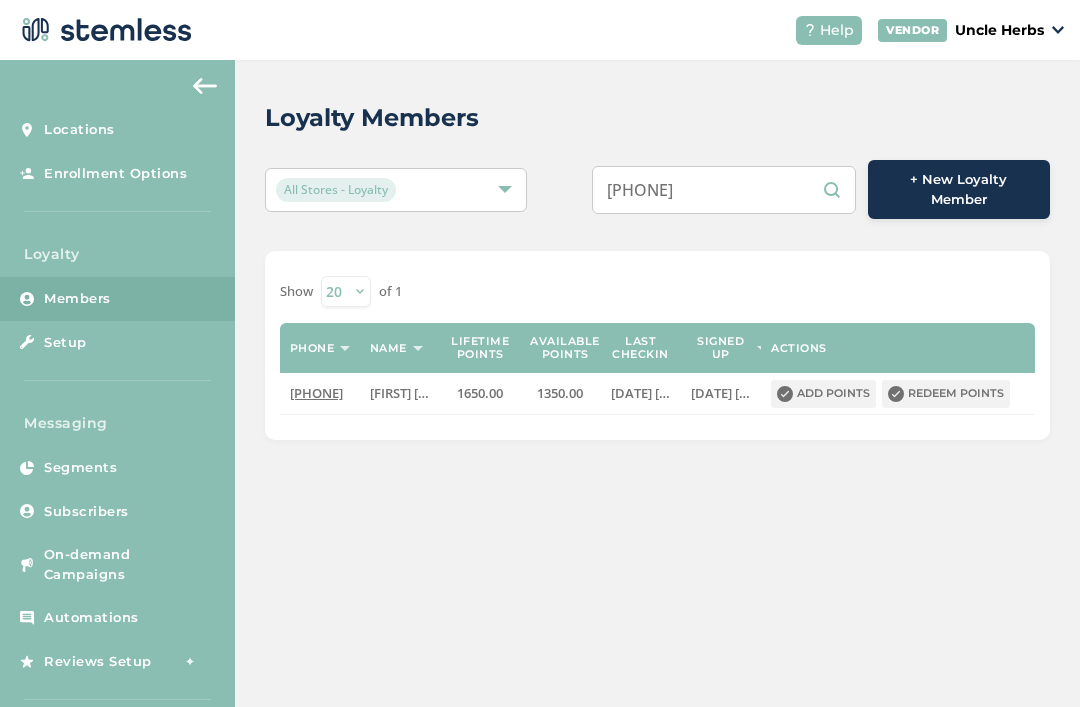 click on "[NUMBER]" at bounding box center [724, 190] 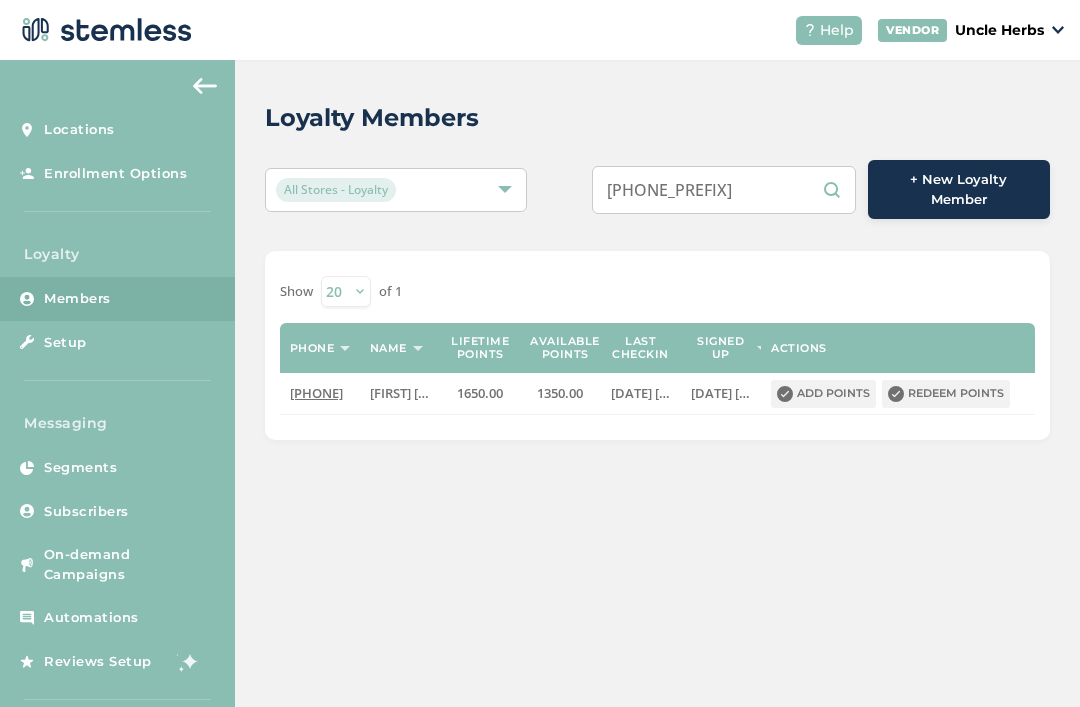 type on "907382997" 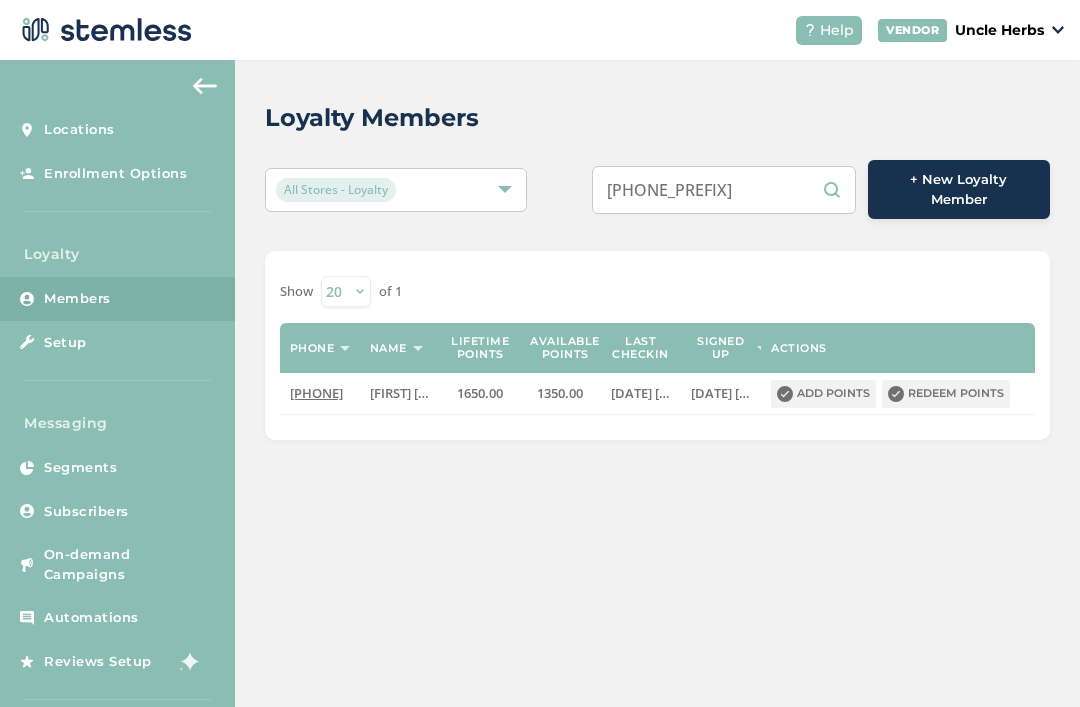 click on "907382997" at bounding box center [724, 190] 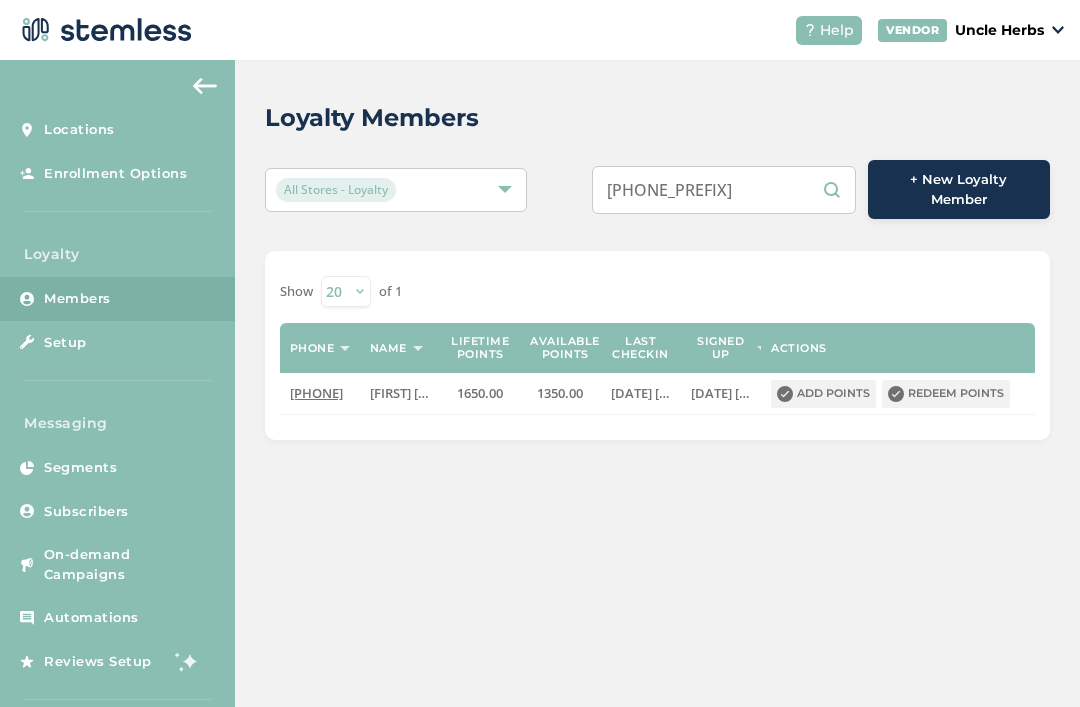 click on "907382997" at bounding box center [724, 190] 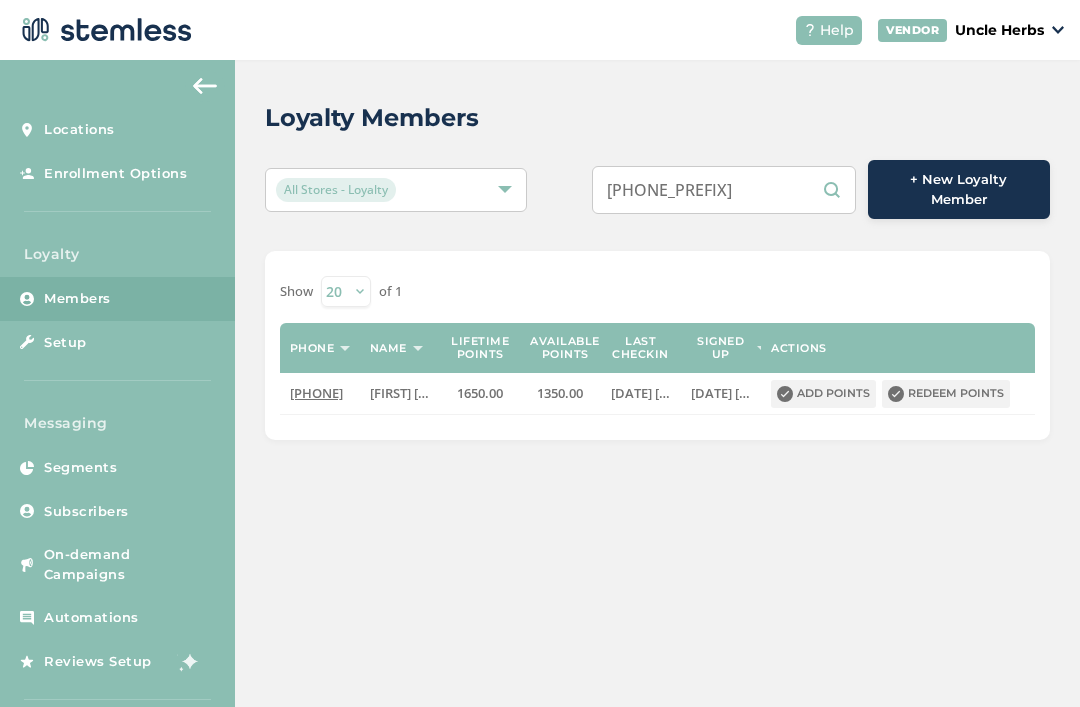 click on "907382997" at bounding box center [724, 190] 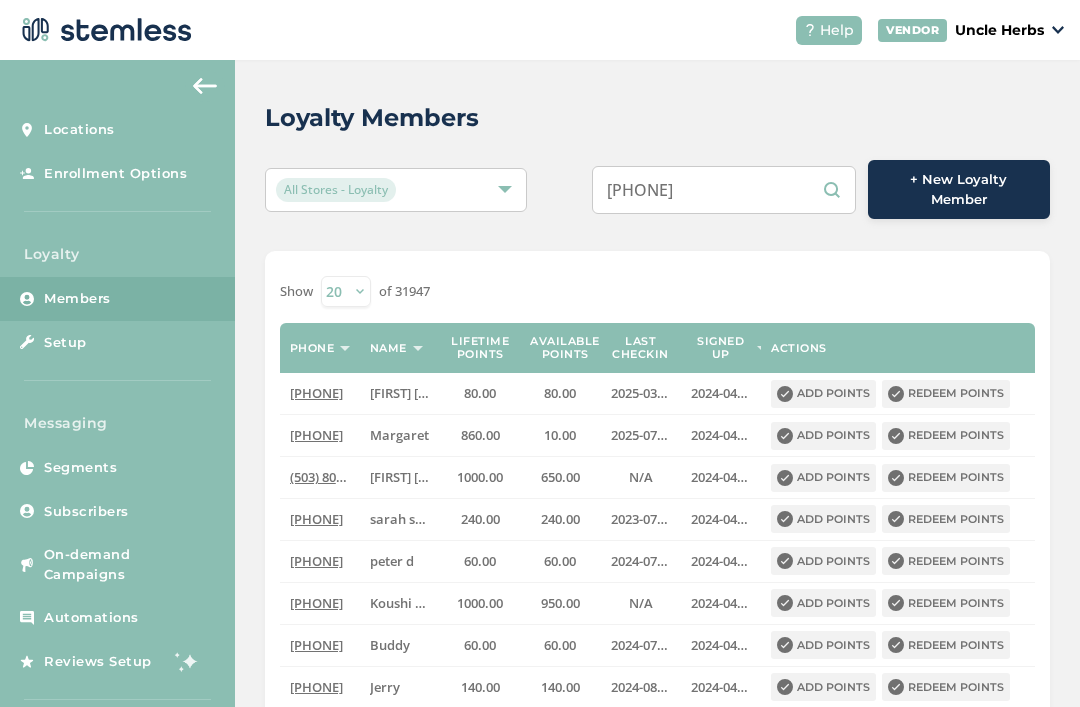 type on "9072278074" 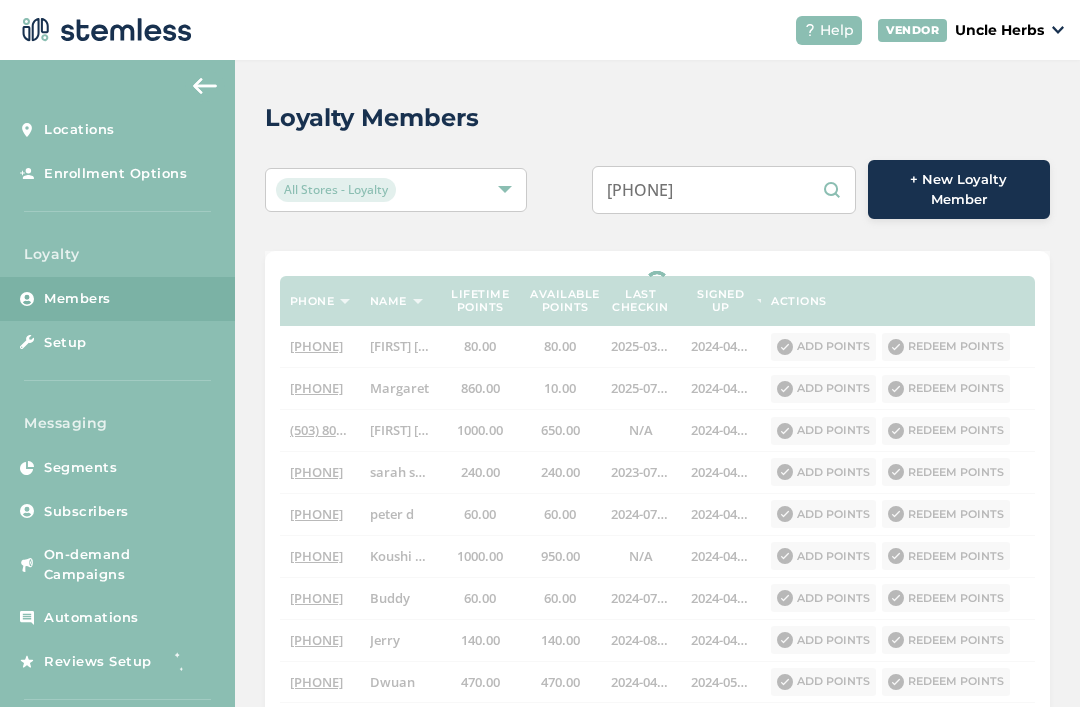 click on "Loyalty Members" at bounding box center [649, 118] 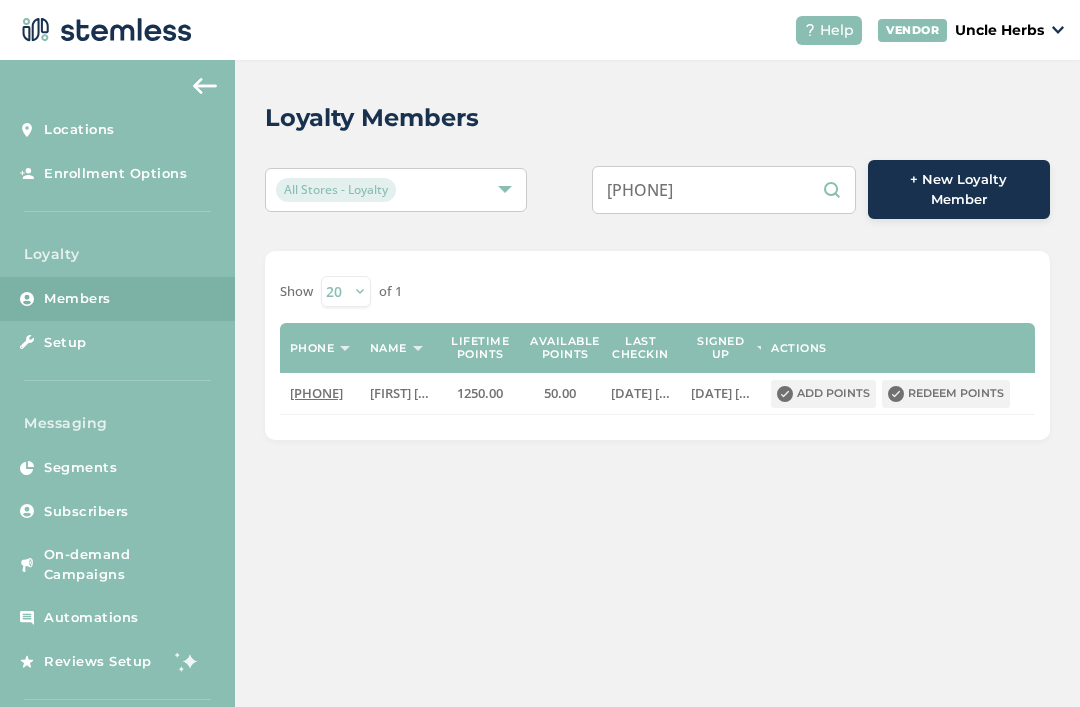 click on "Loyalty Members  All Stores - Loyalty  9072278074 + New Loyalty Member Show  20   50   100  of 1  Phone   Name   Lifetime points   Available points   Last checkin   Signed up   Actions   (907) 227-8074   harri reyes   1250.00   50.00   2025-07-23 06:52:34   2024-05-31 06:10:50   Add points   Redeem points" at bounding box center (657, 383) 